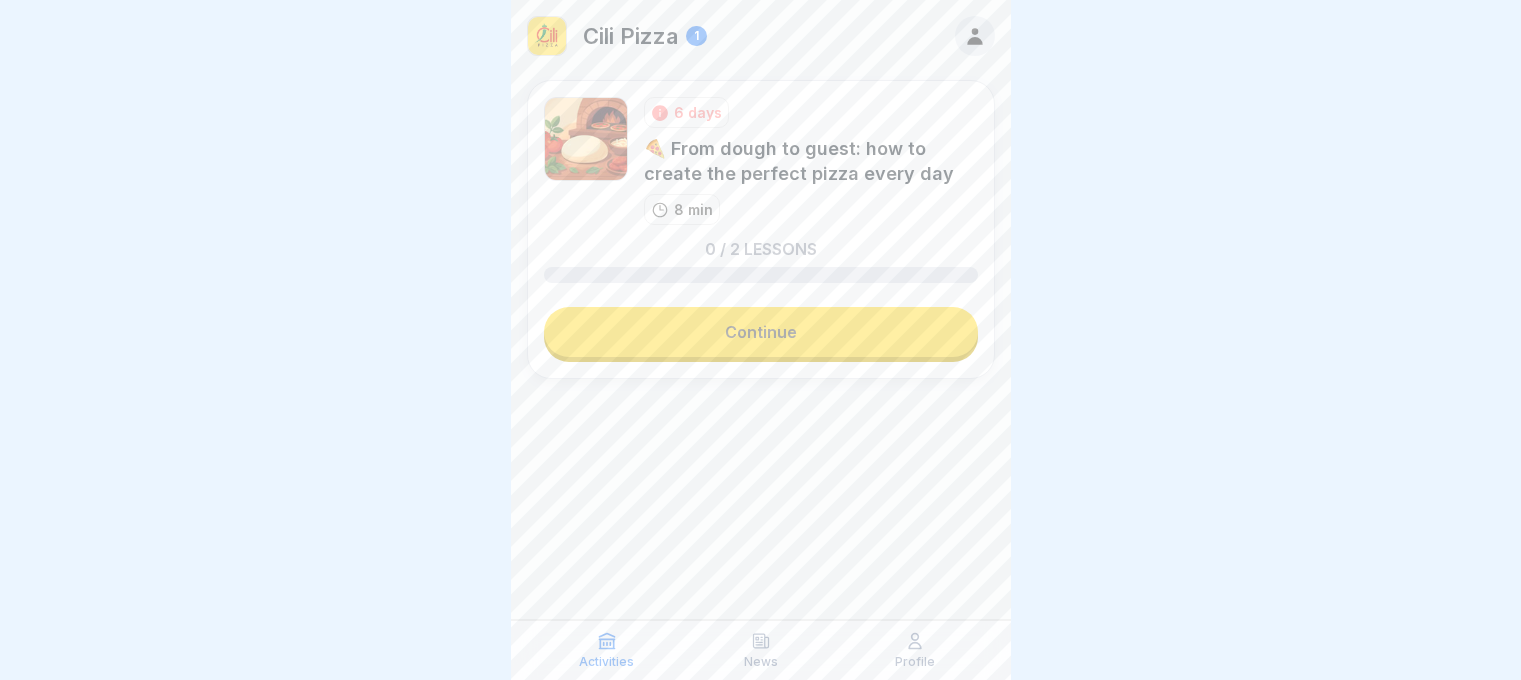 scroll, scrollTop: 0, scrollLeft: 0, axis: both 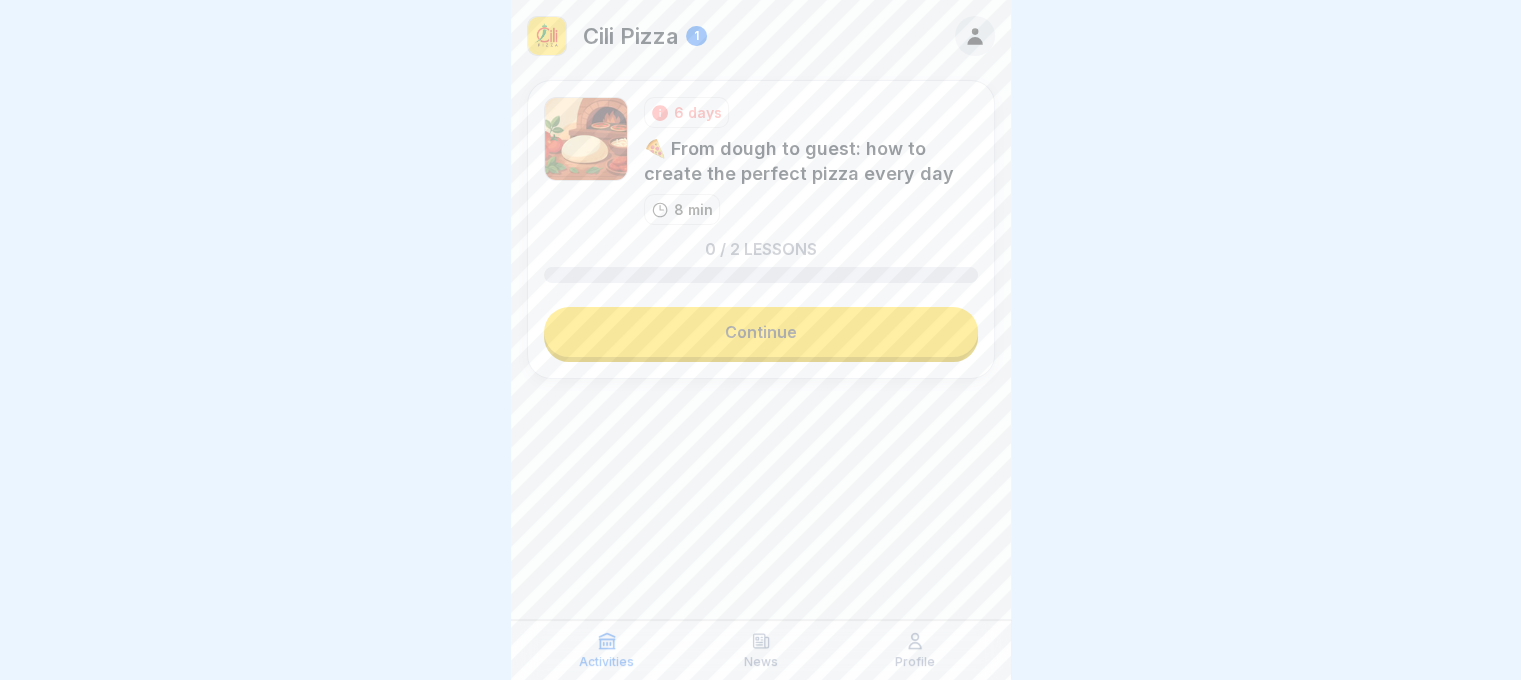 click on "Continue" at bounding box center (761, 332) 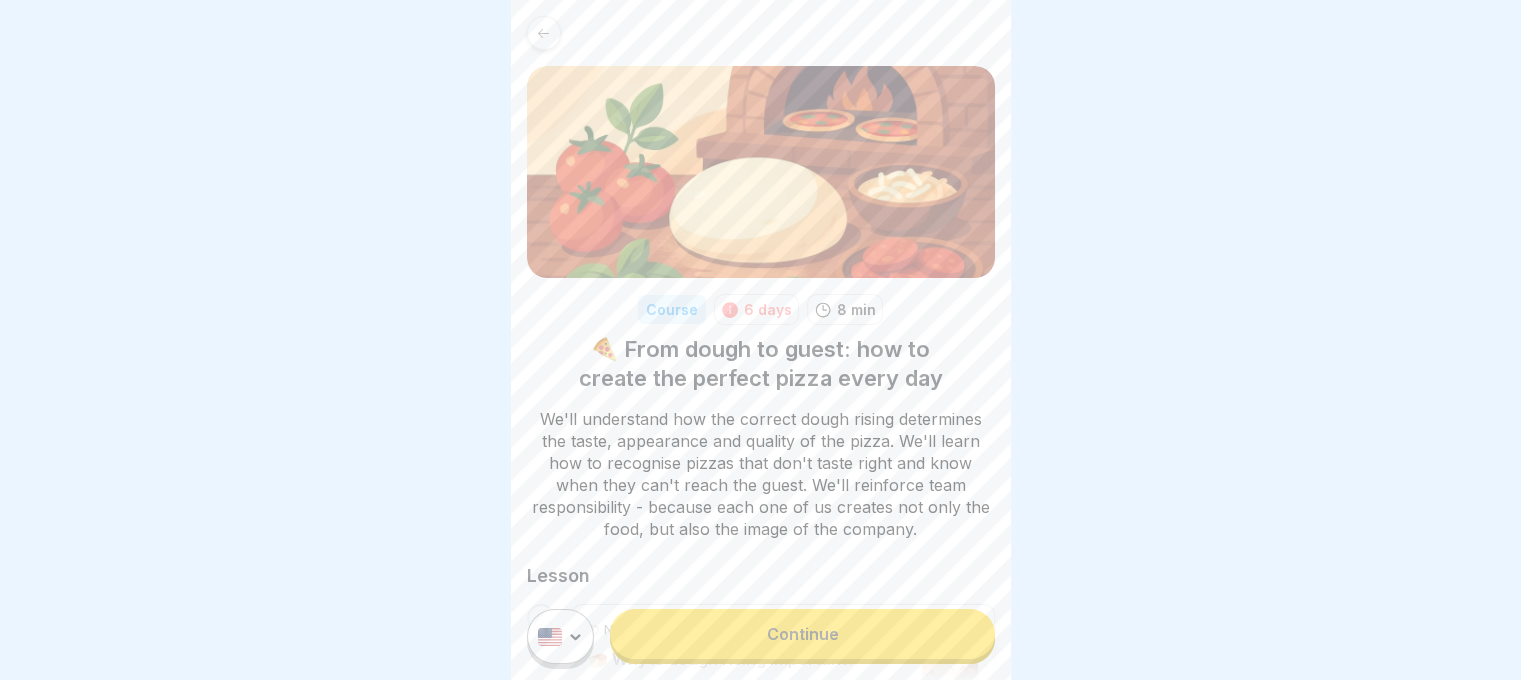 click on "Continue" at bounding box center (802, 634) 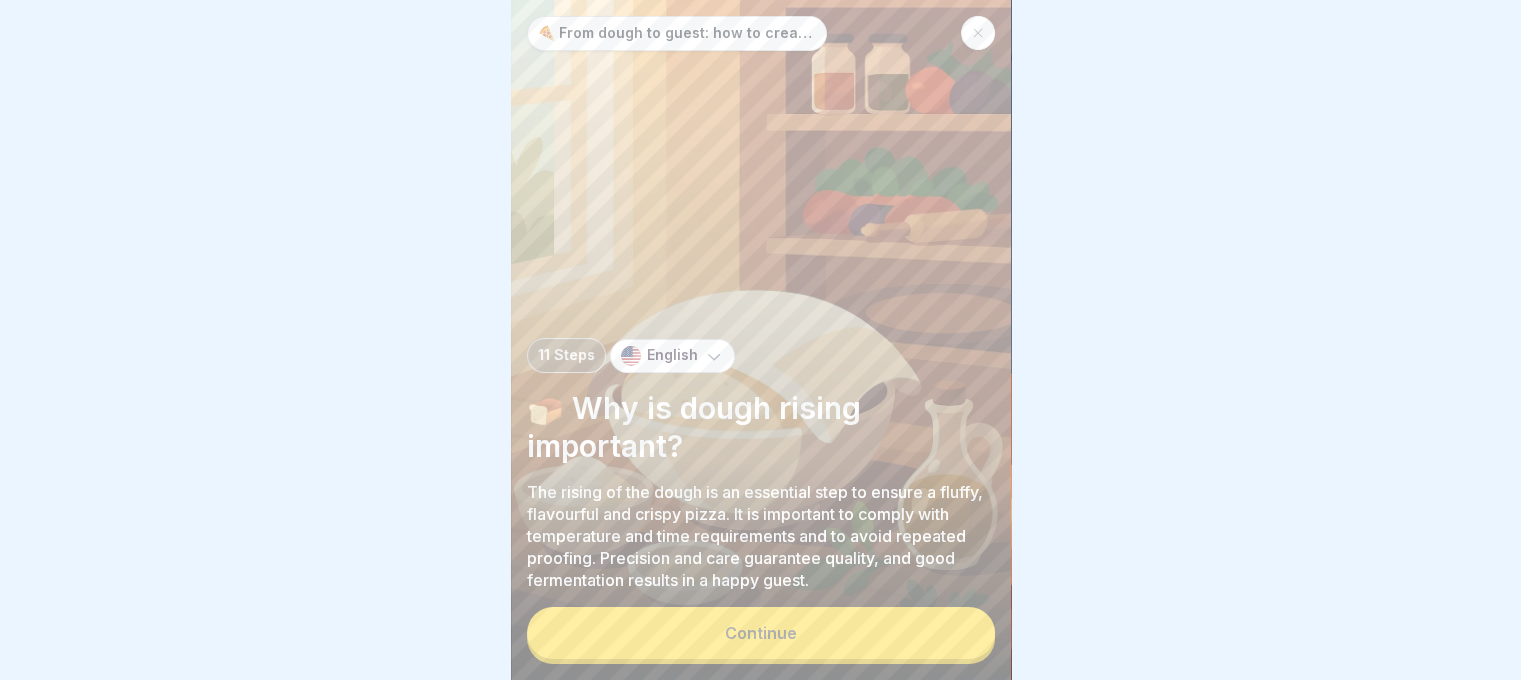 click on "Continue" at bounding box center (761, 633) 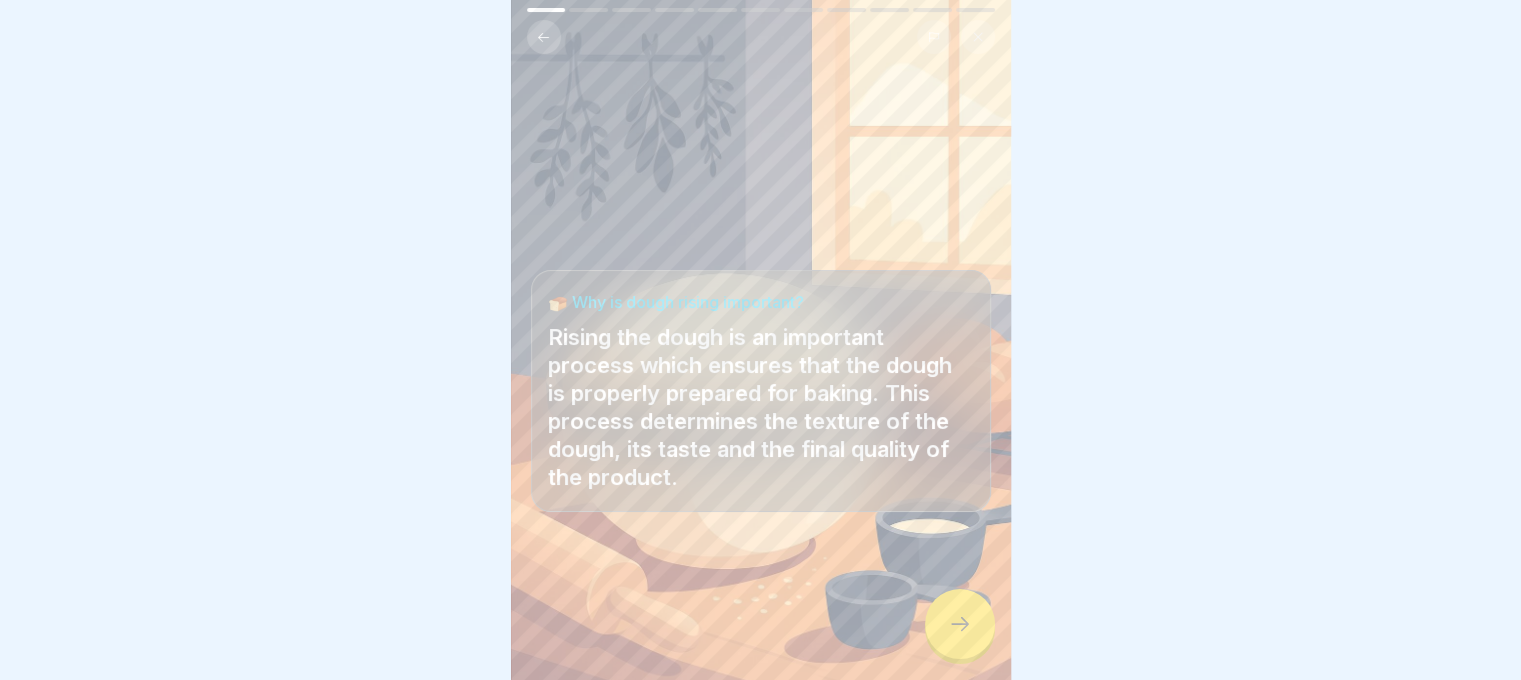 click at bounding box center [960, 624] 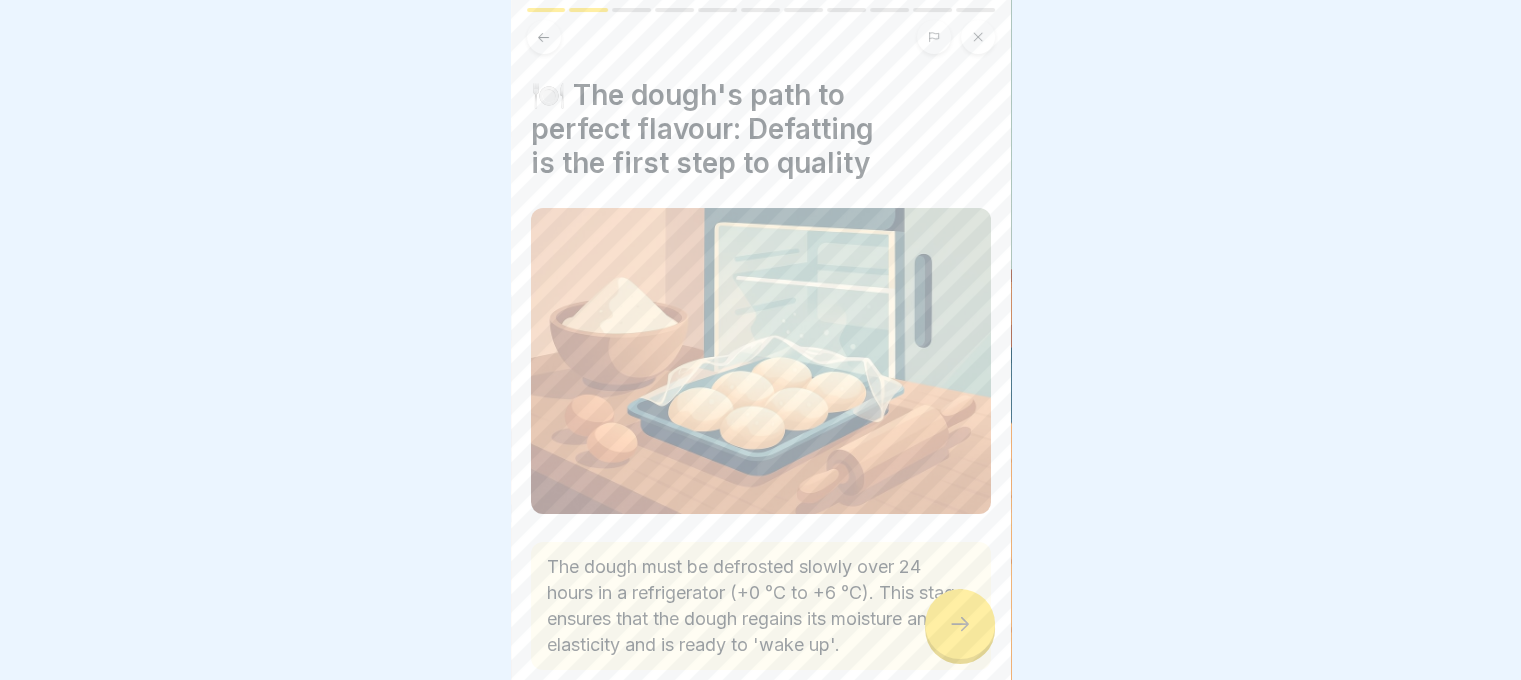 click at bounding box center [960, 624] 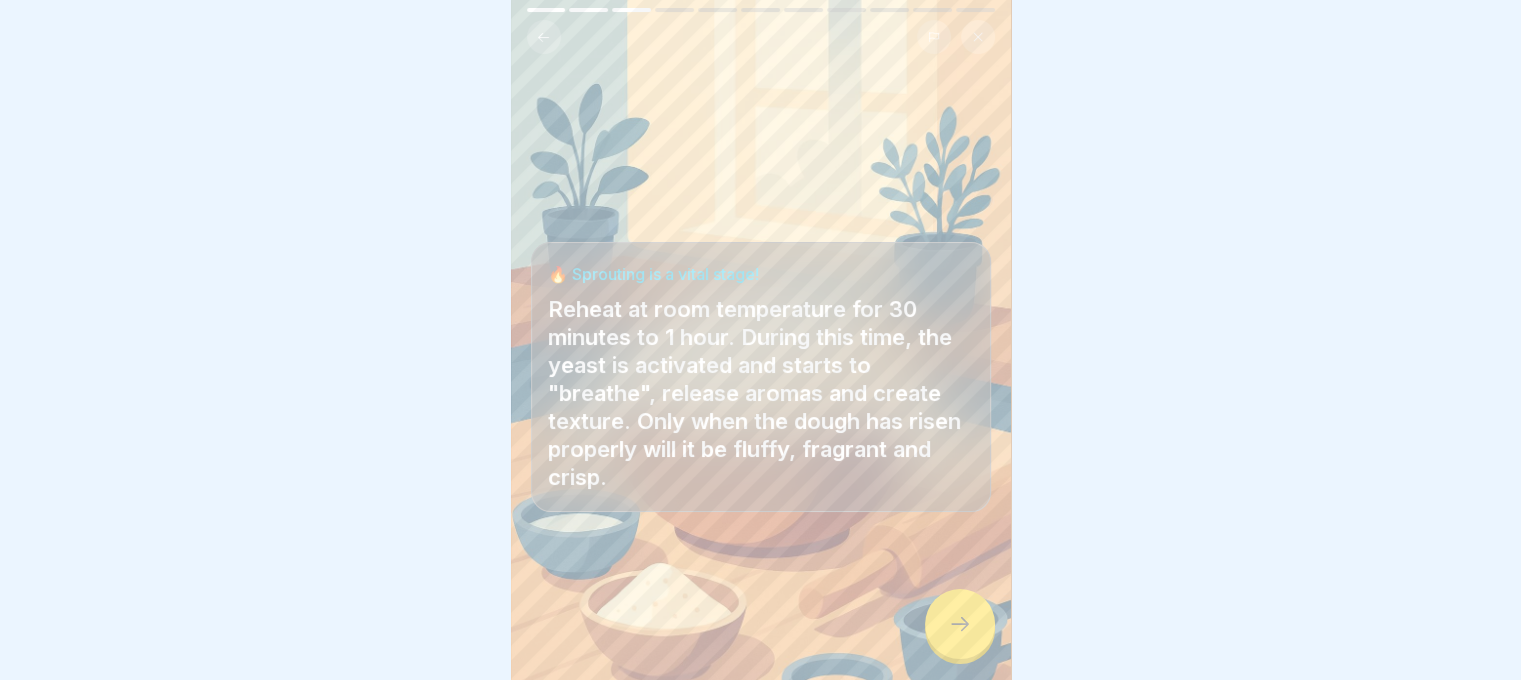 click at bounding box center (960, 624) 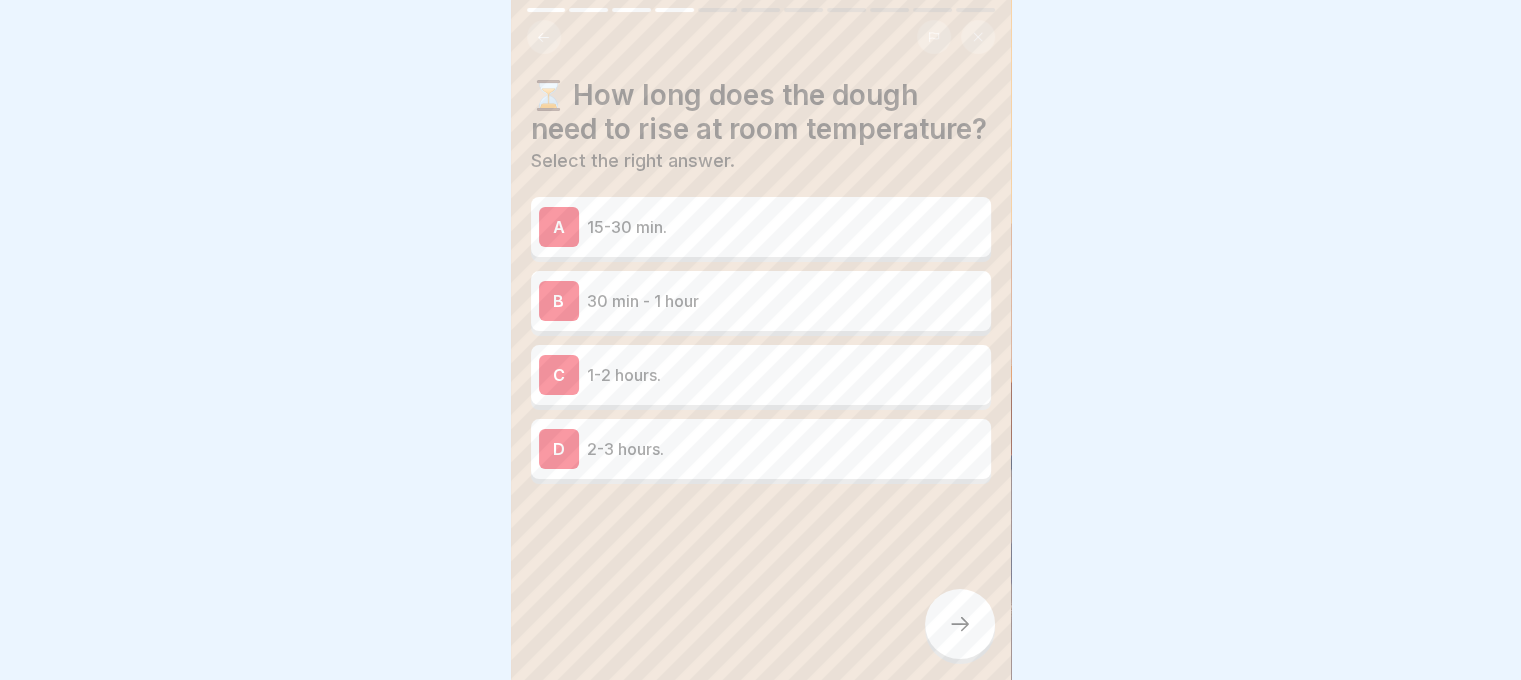 click on "B 30 min - 1 hour" at bounding box center [761, 301] 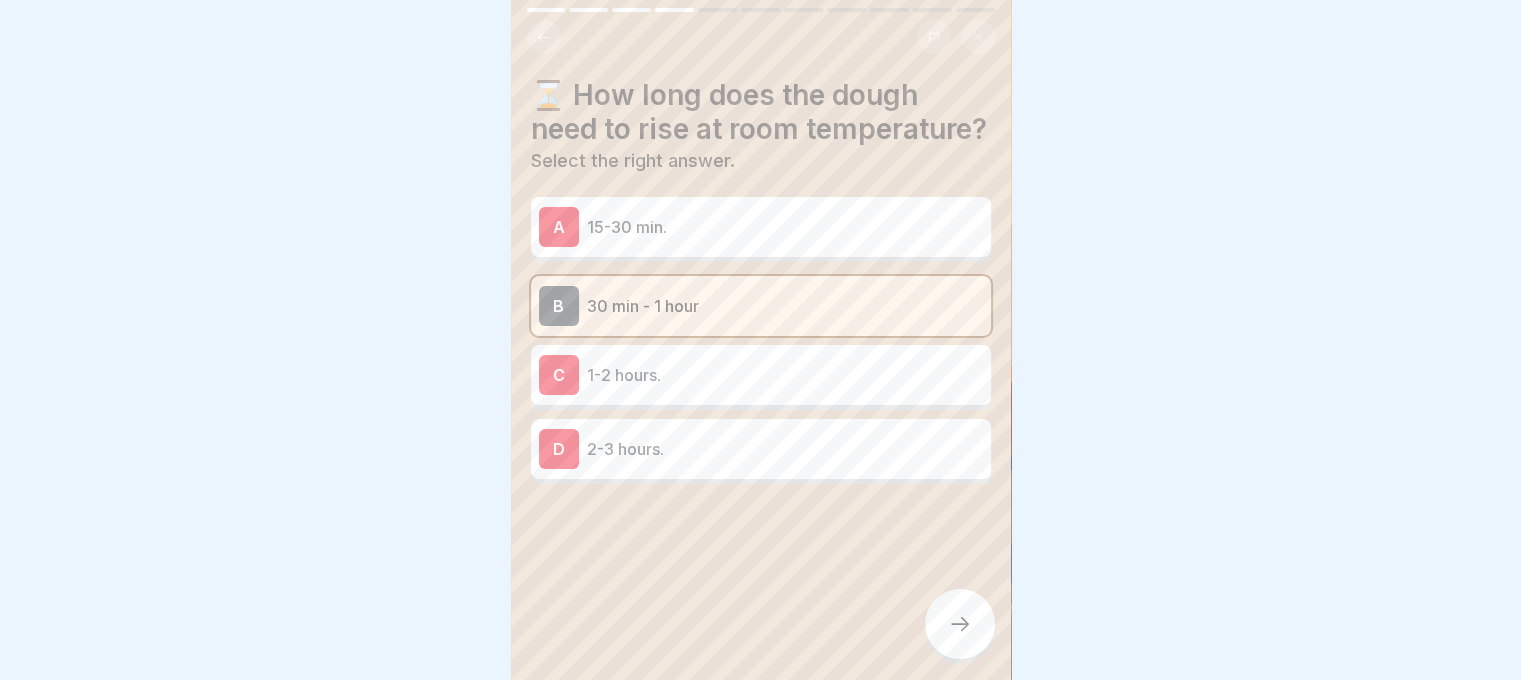 click at bounding box center [960, 624] 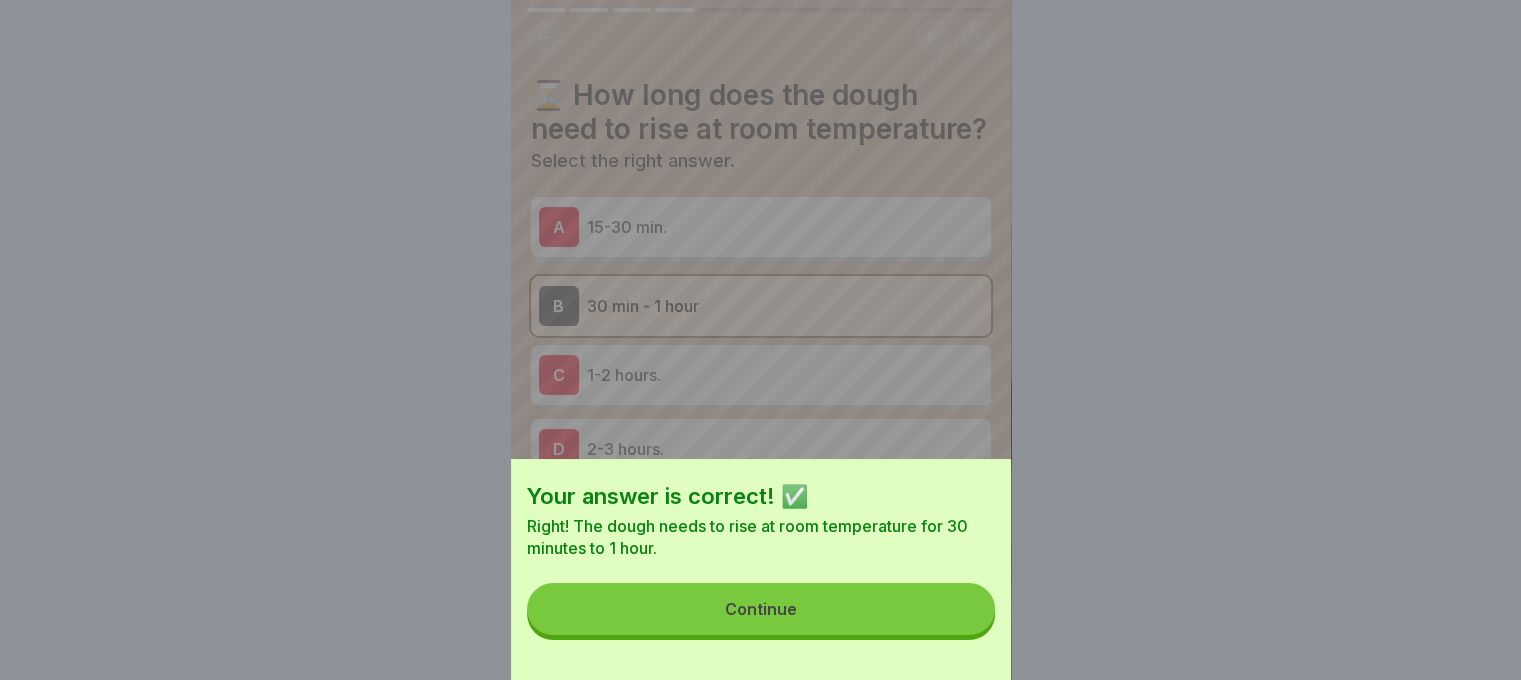 click on "Continue" at bounding box center (761, 609) 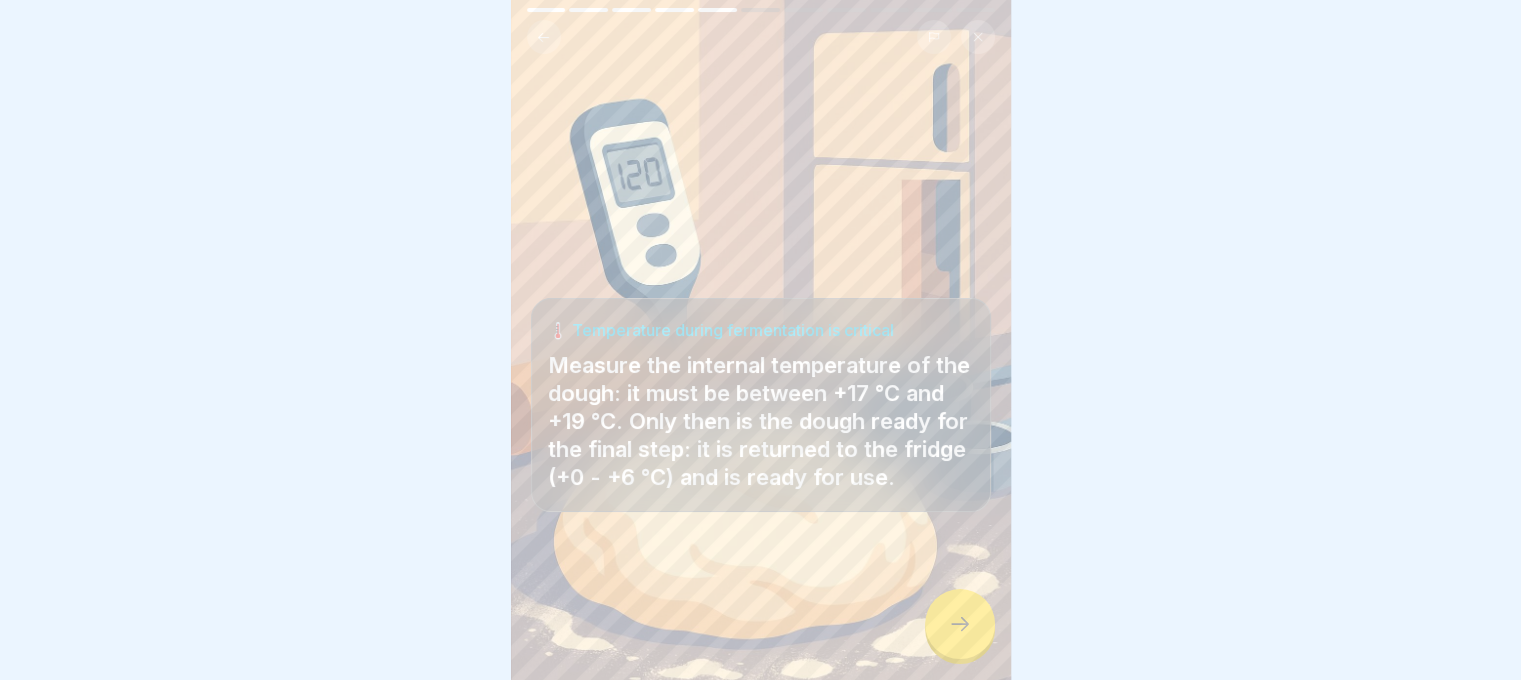 click 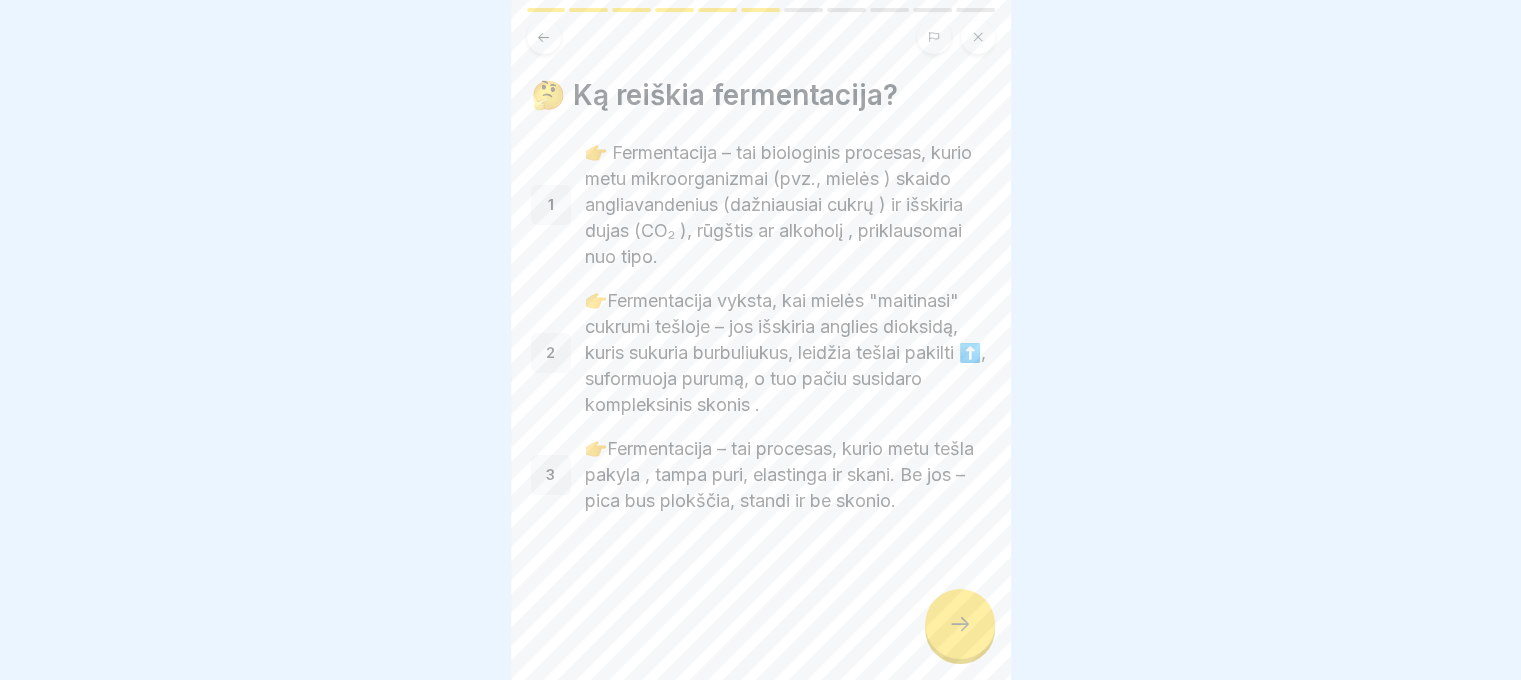 click 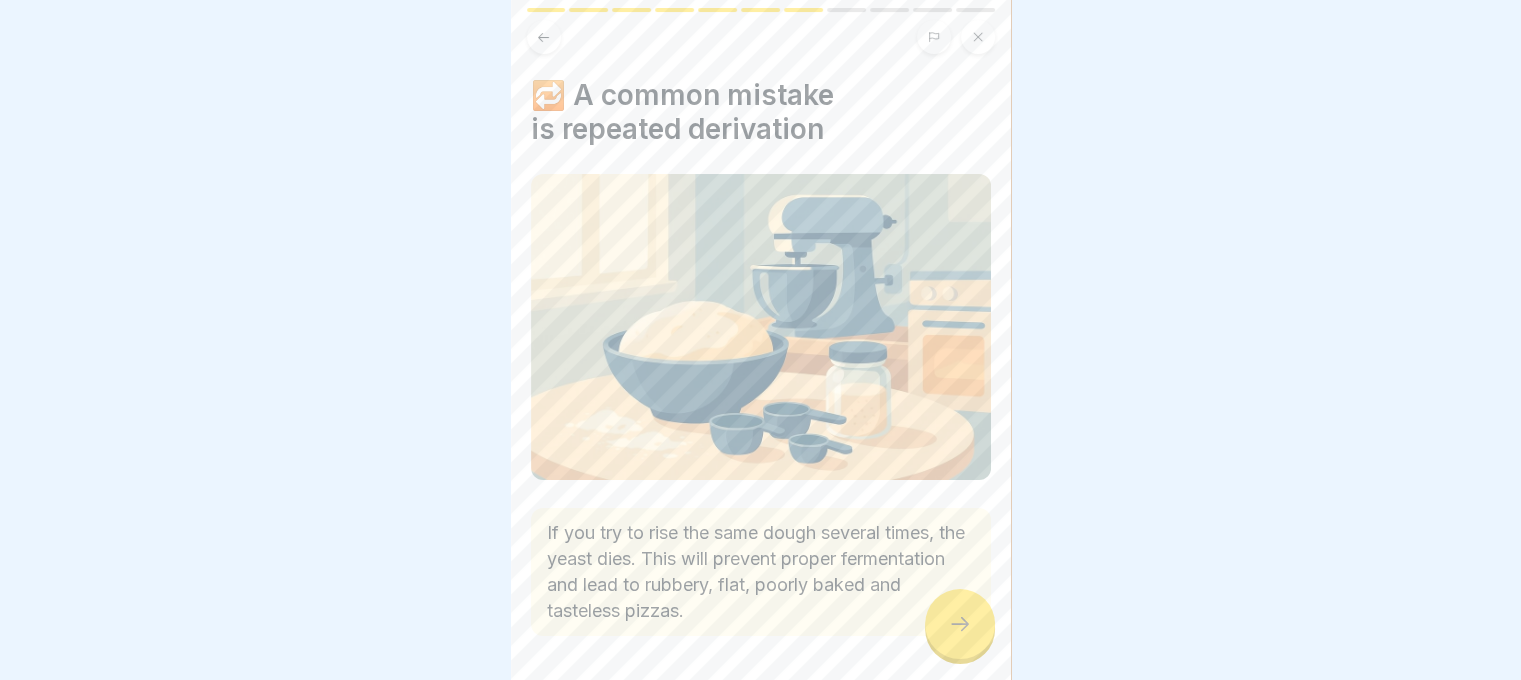 click 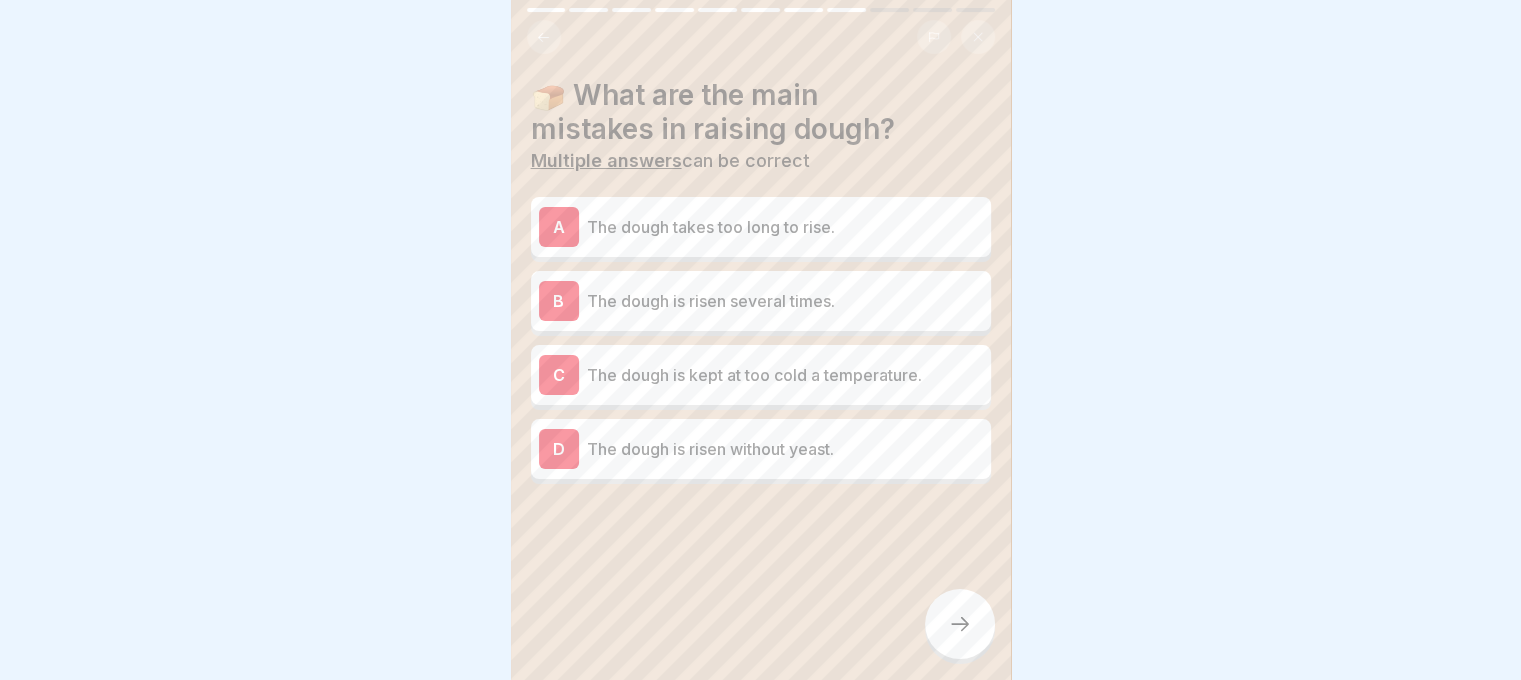 click on "The dough takes too long to rise." at bounding box center (785, 227) 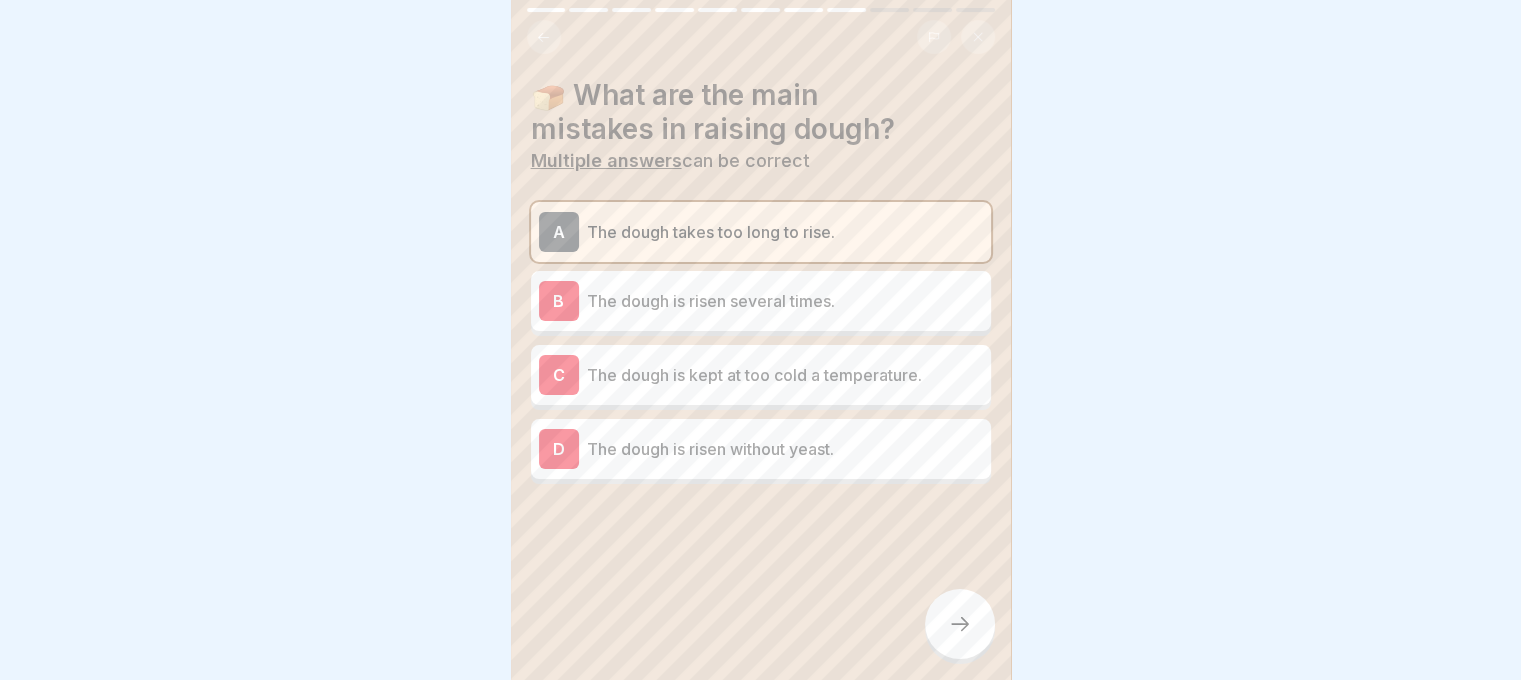 click on "The dough is risen several times." at bounding box center [785, 301] 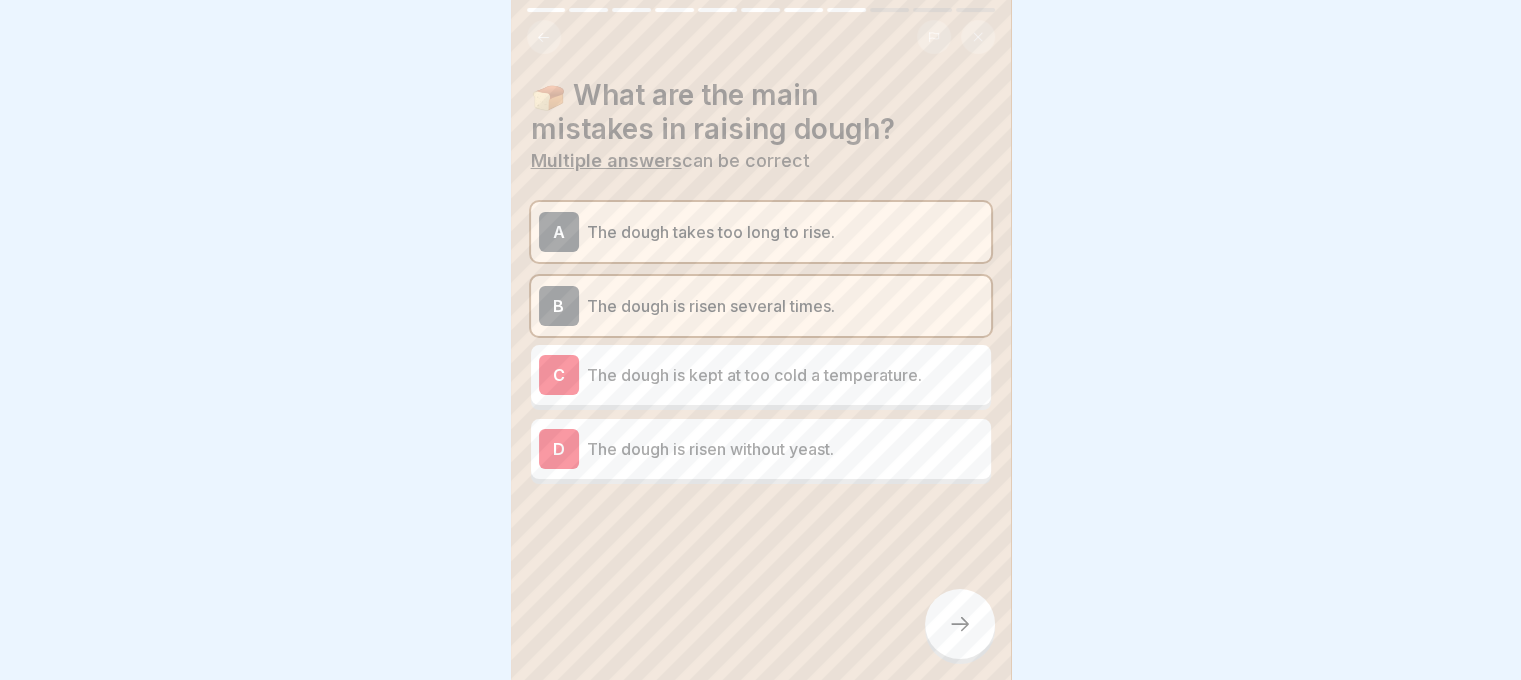click 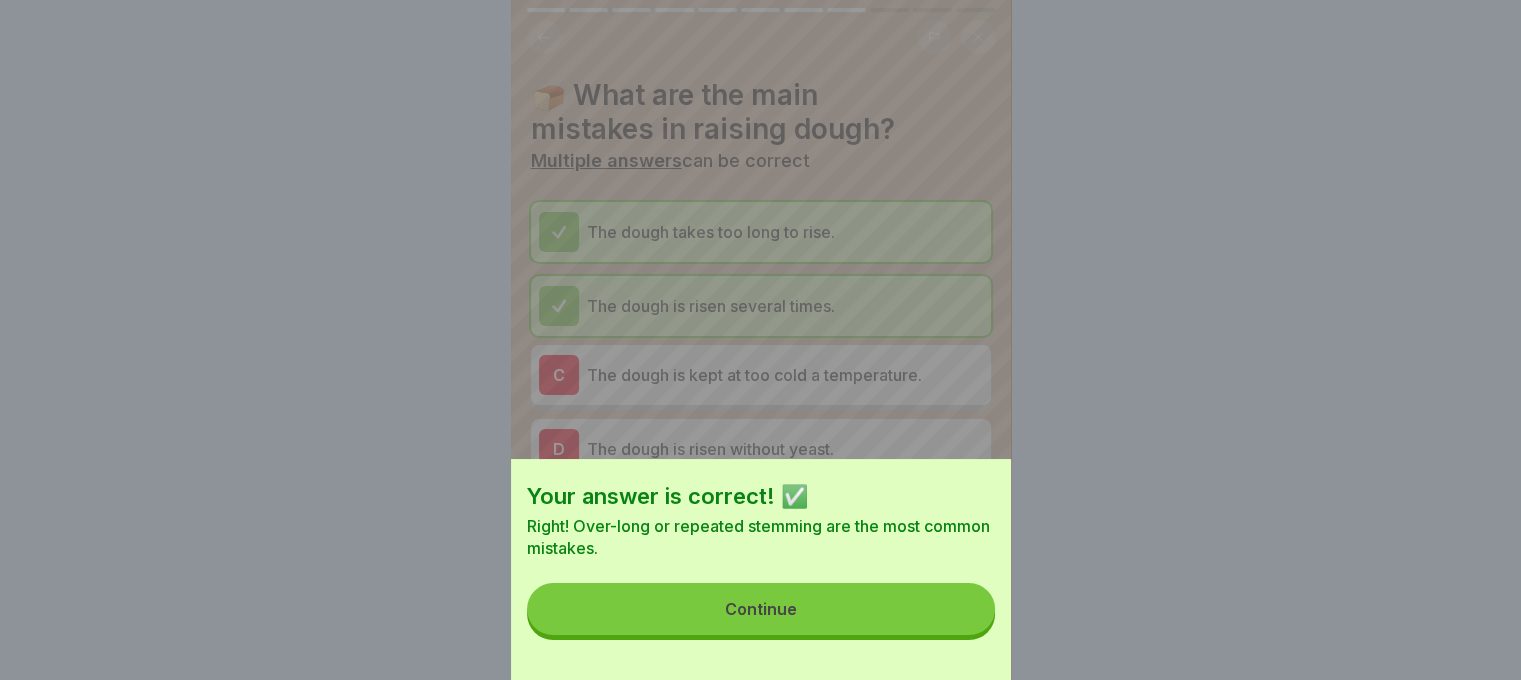 click on "Continue" at bounding box center (761, 609) 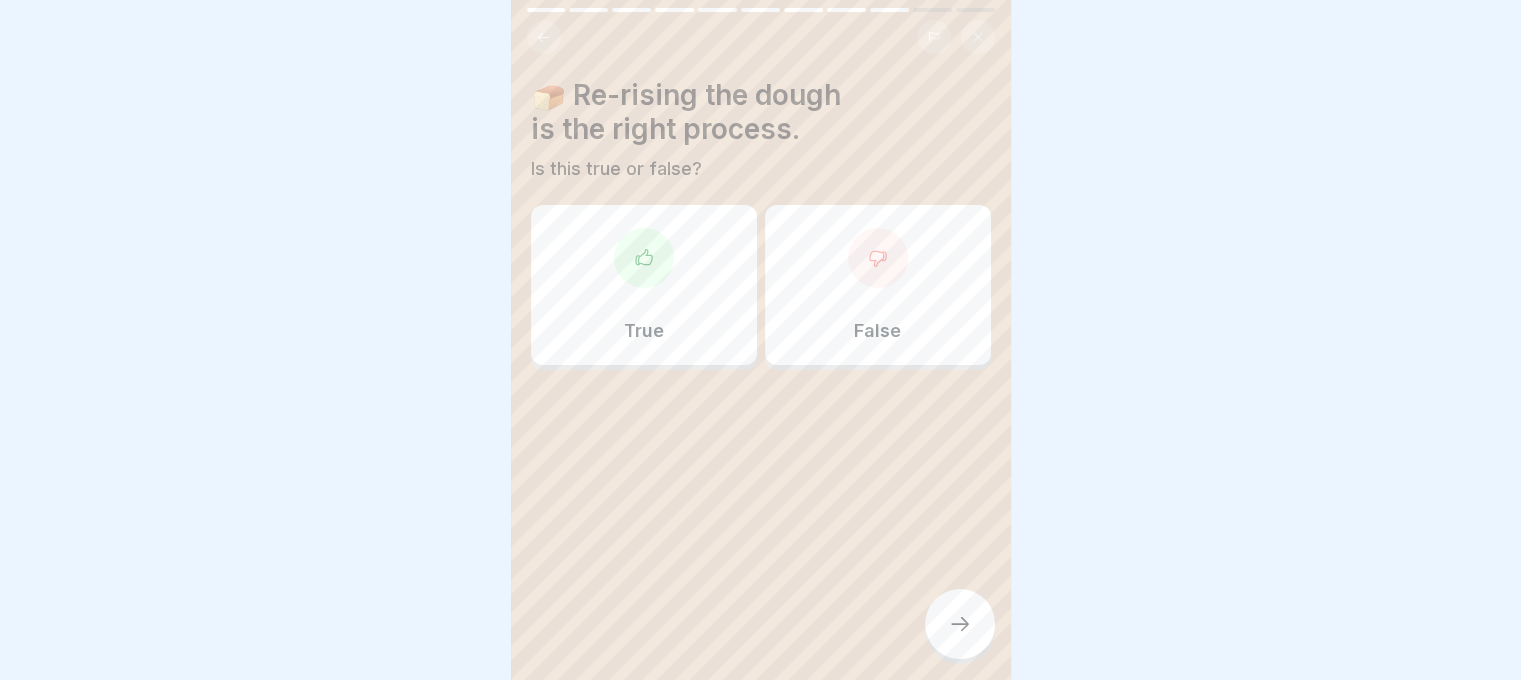 click on "False" at bounding box center (878, 285) 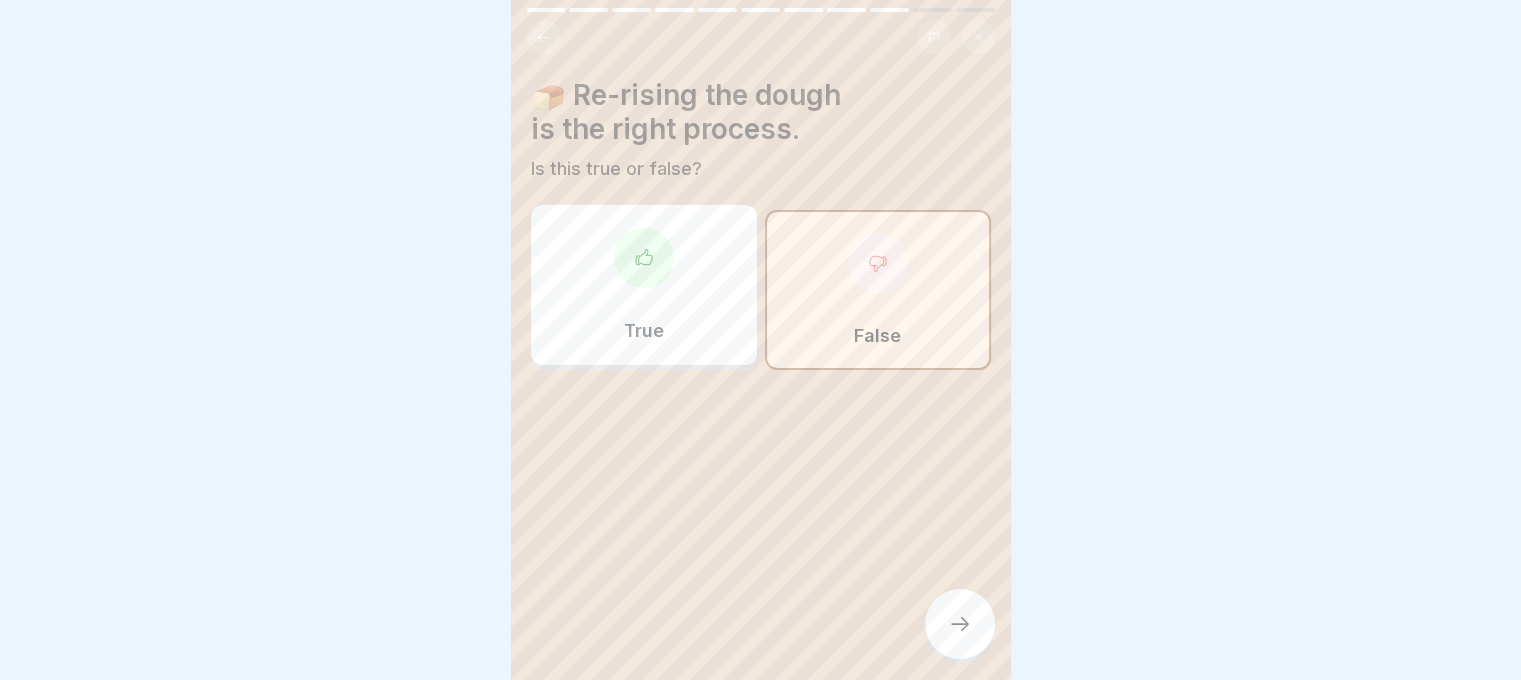 click at bounding box center (960, 624) 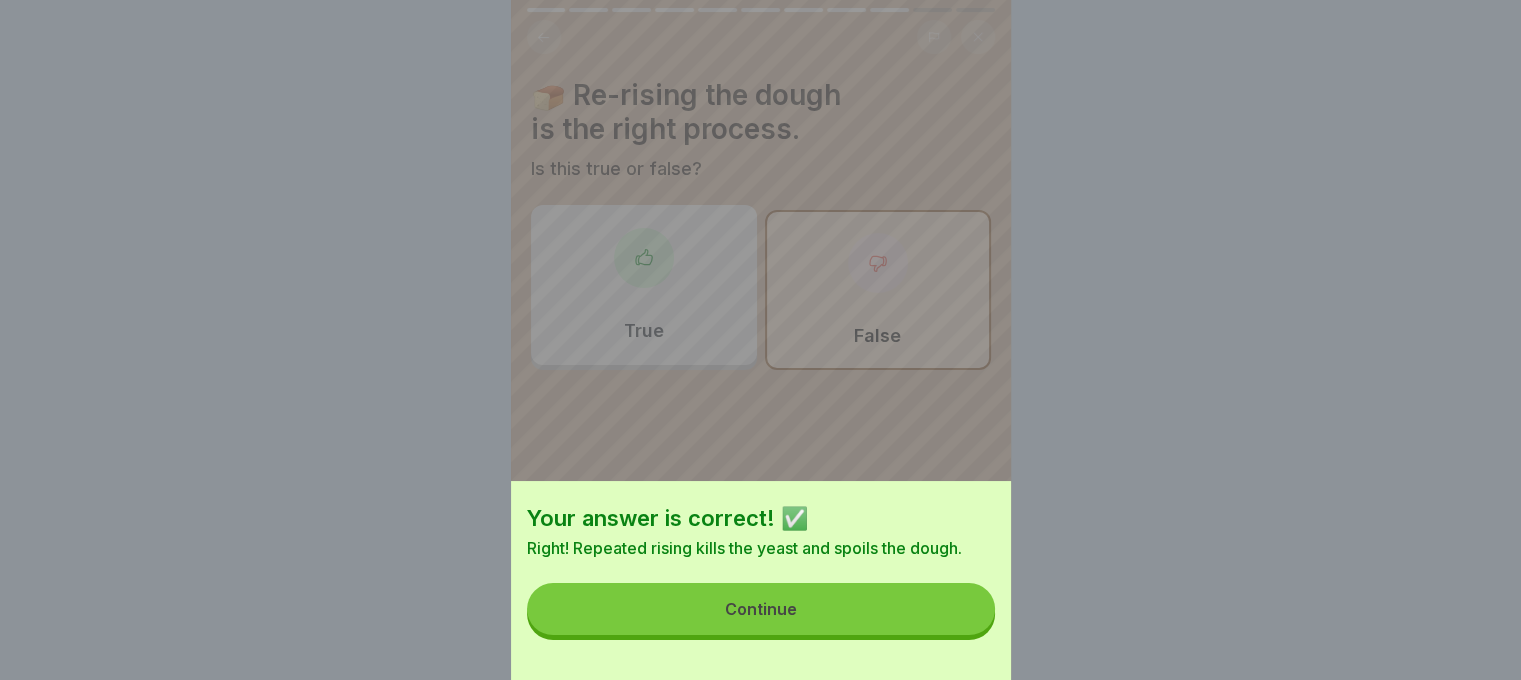 click on "Continue" at bounding box center (761, 609) 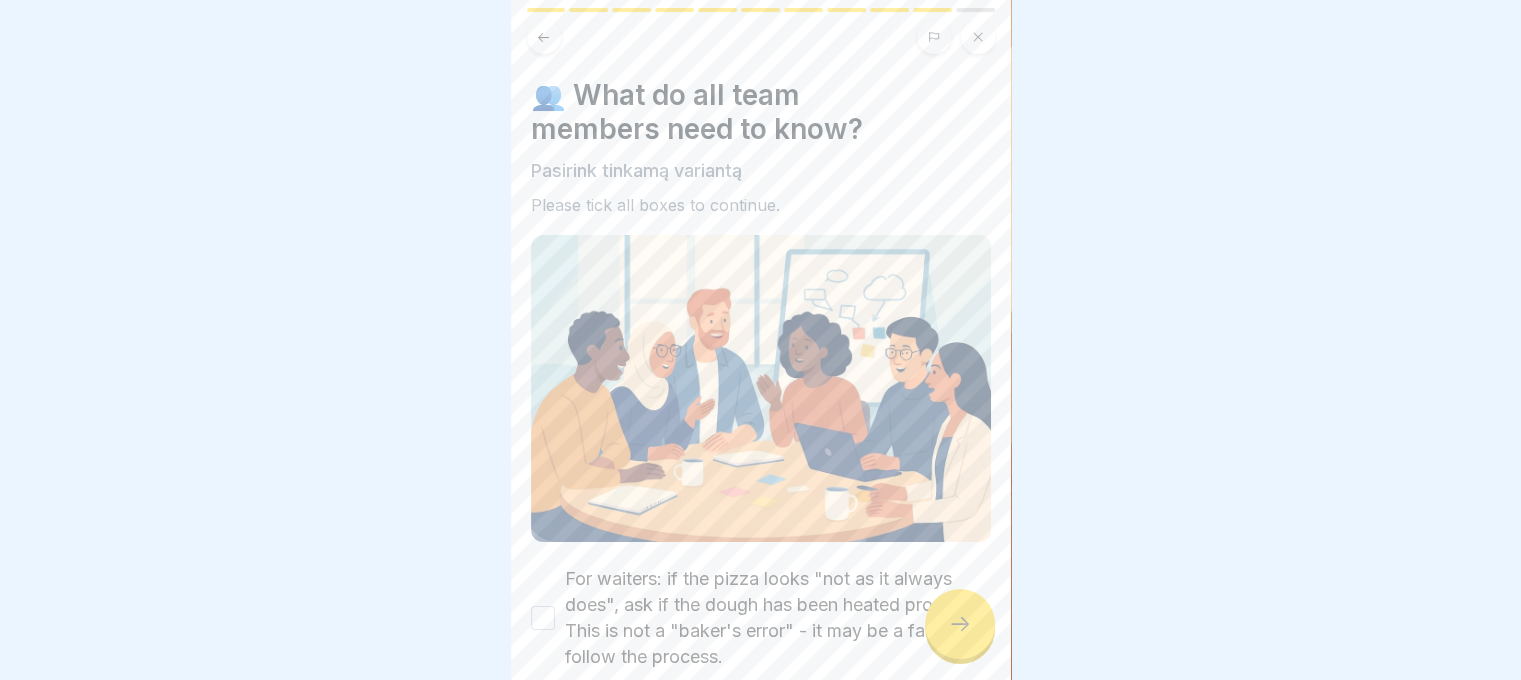 click 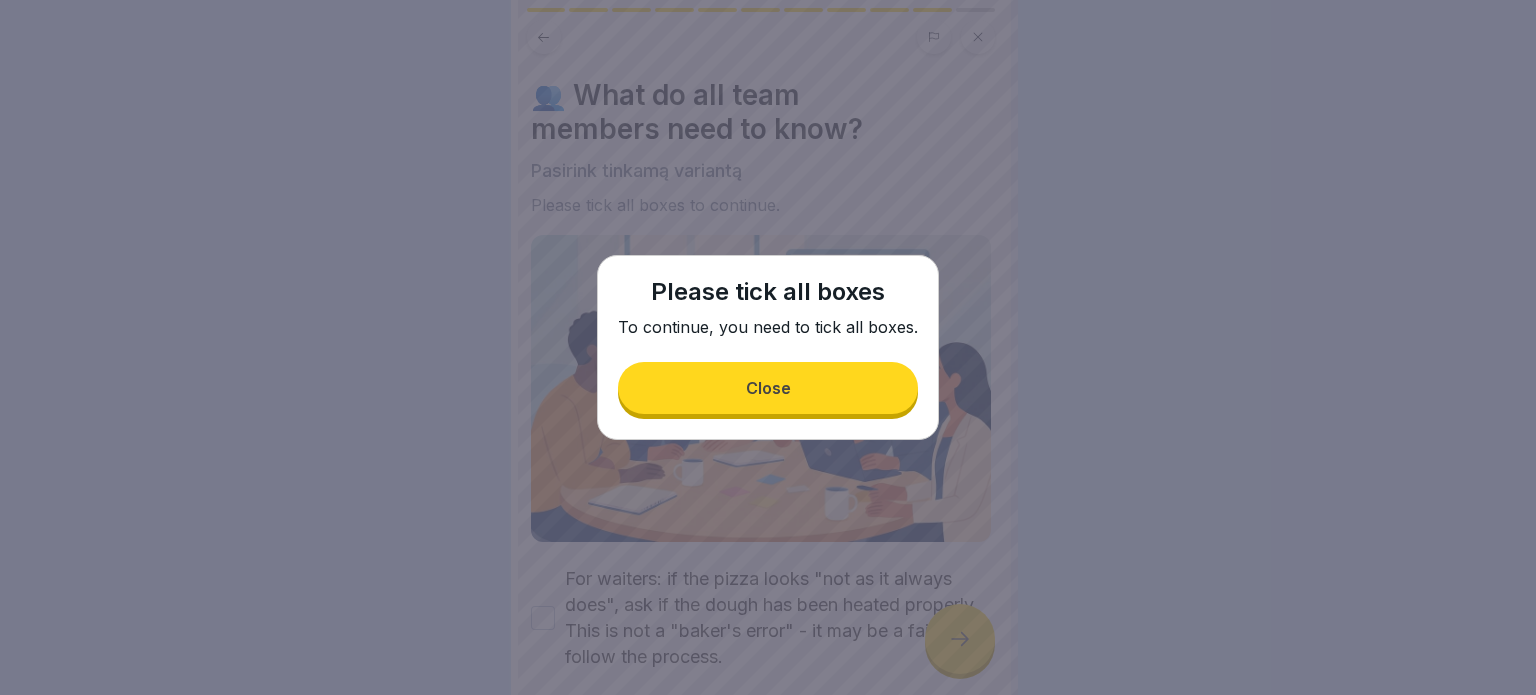 click on "Close" at bounding box center (768, 388) 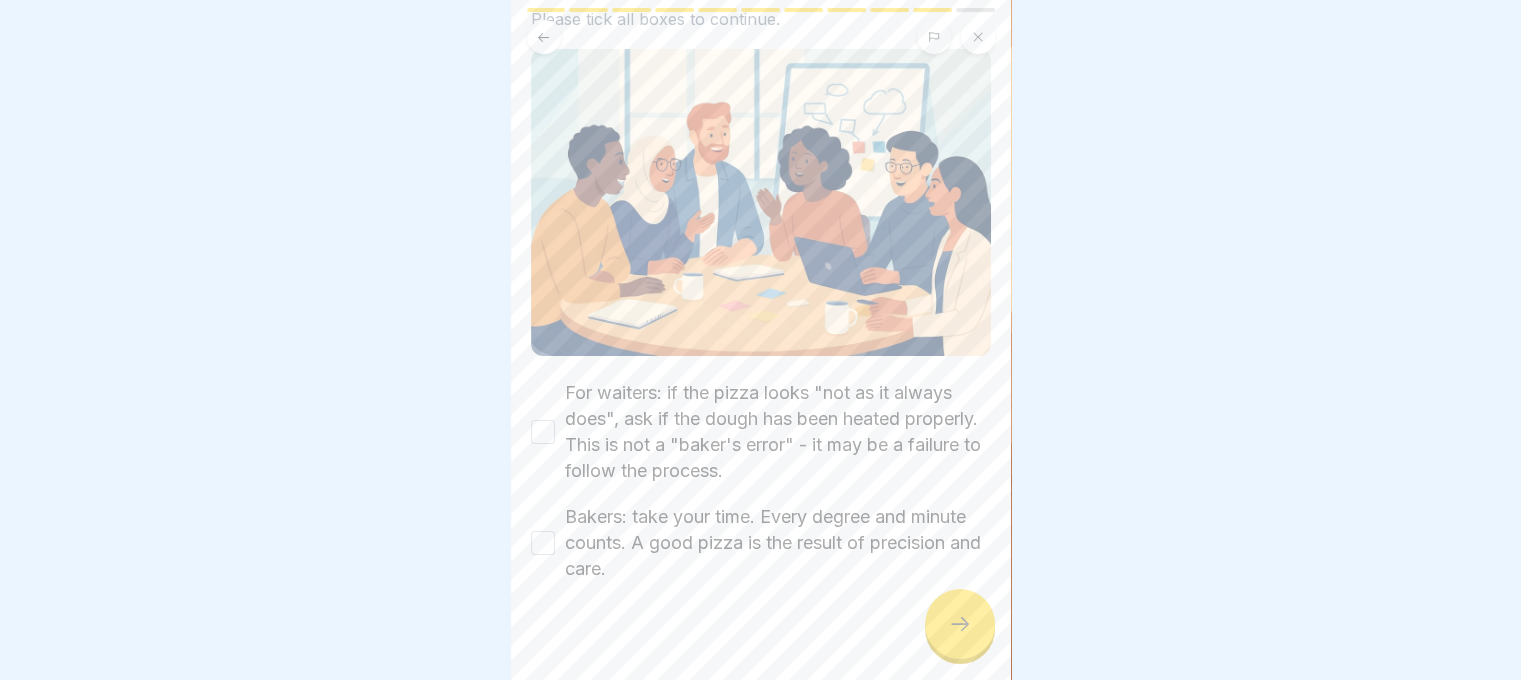 scroll, scrollTop: 197, scrollLeft: 0, axis: vertical 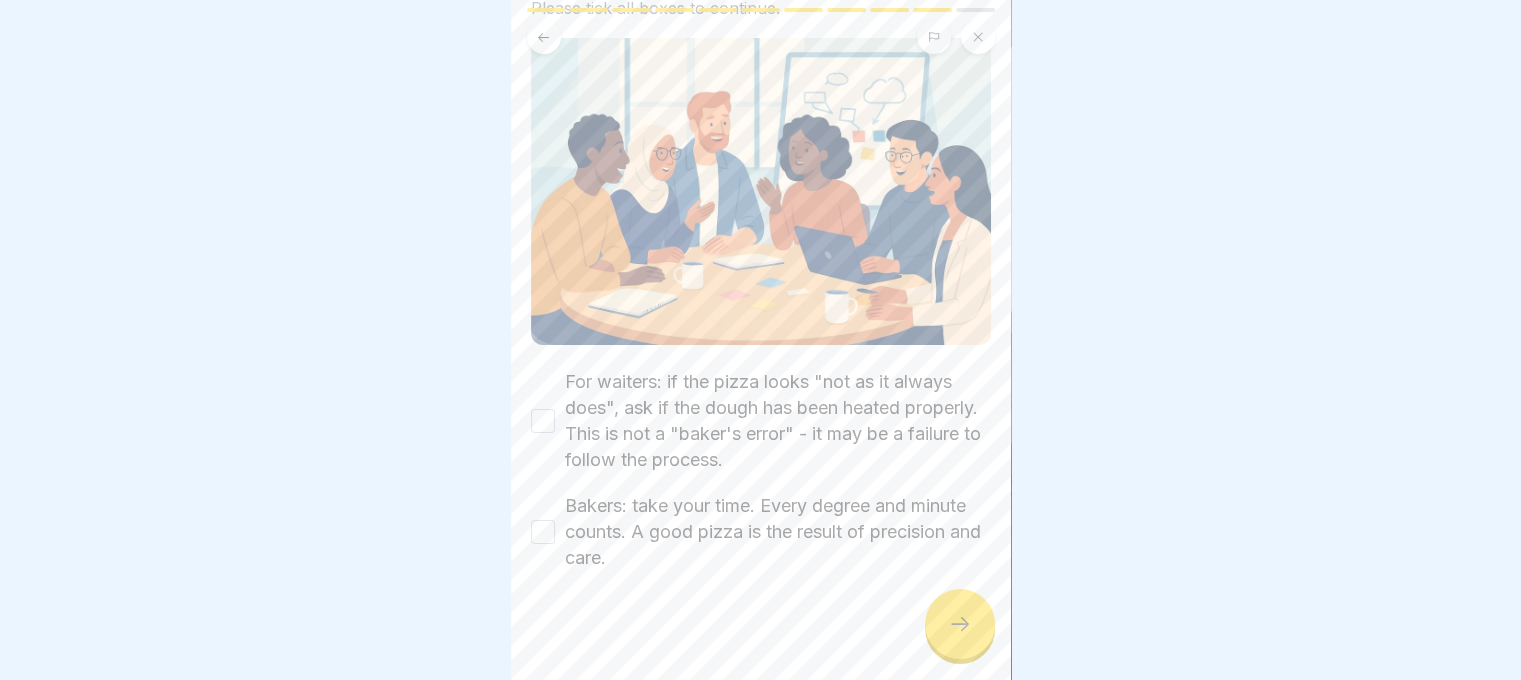 drag, startPoint x: 544, startPoint y: 407, endPoint x: 540, endPoint y: 516, distance: 109.07337 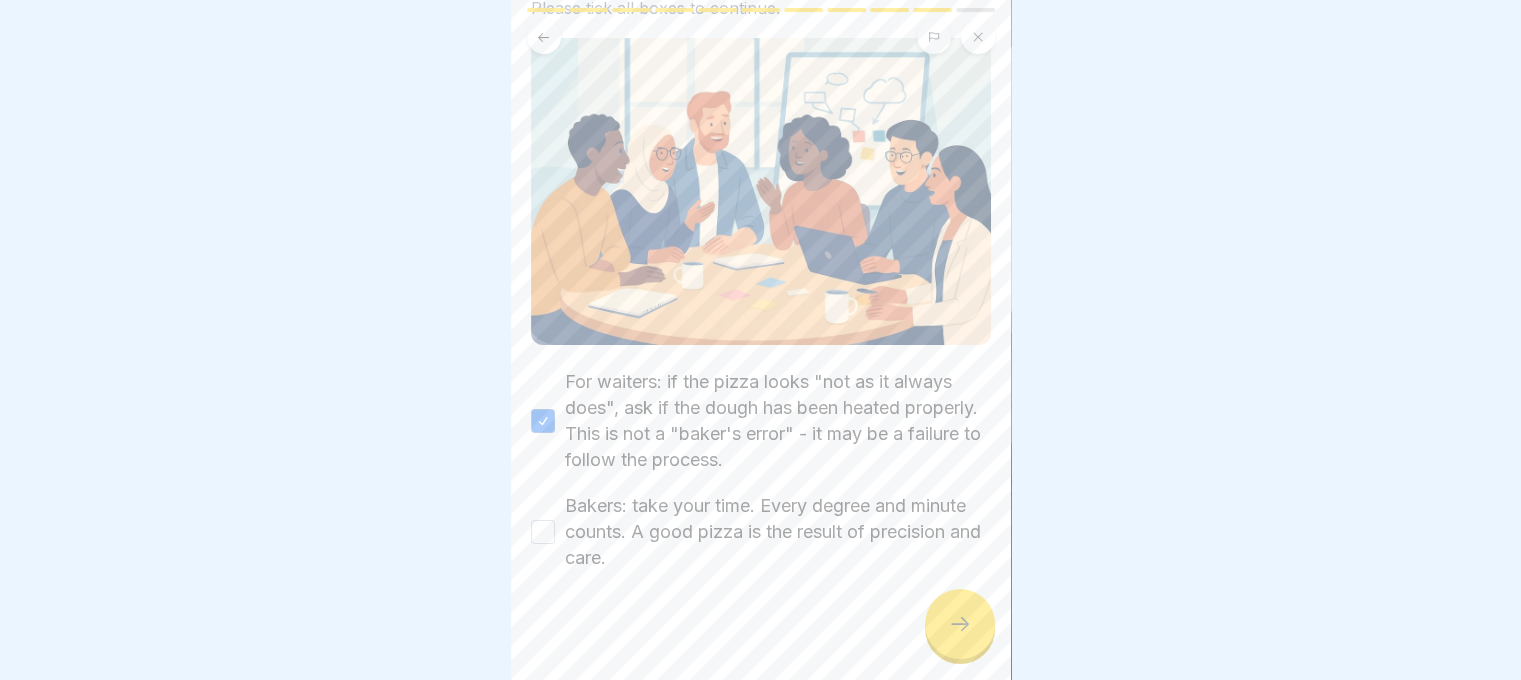 click on "Bakers: take your time. Every degree and minute counts. A good pizza is the result of precision and care." at bounding box center (543, 532) 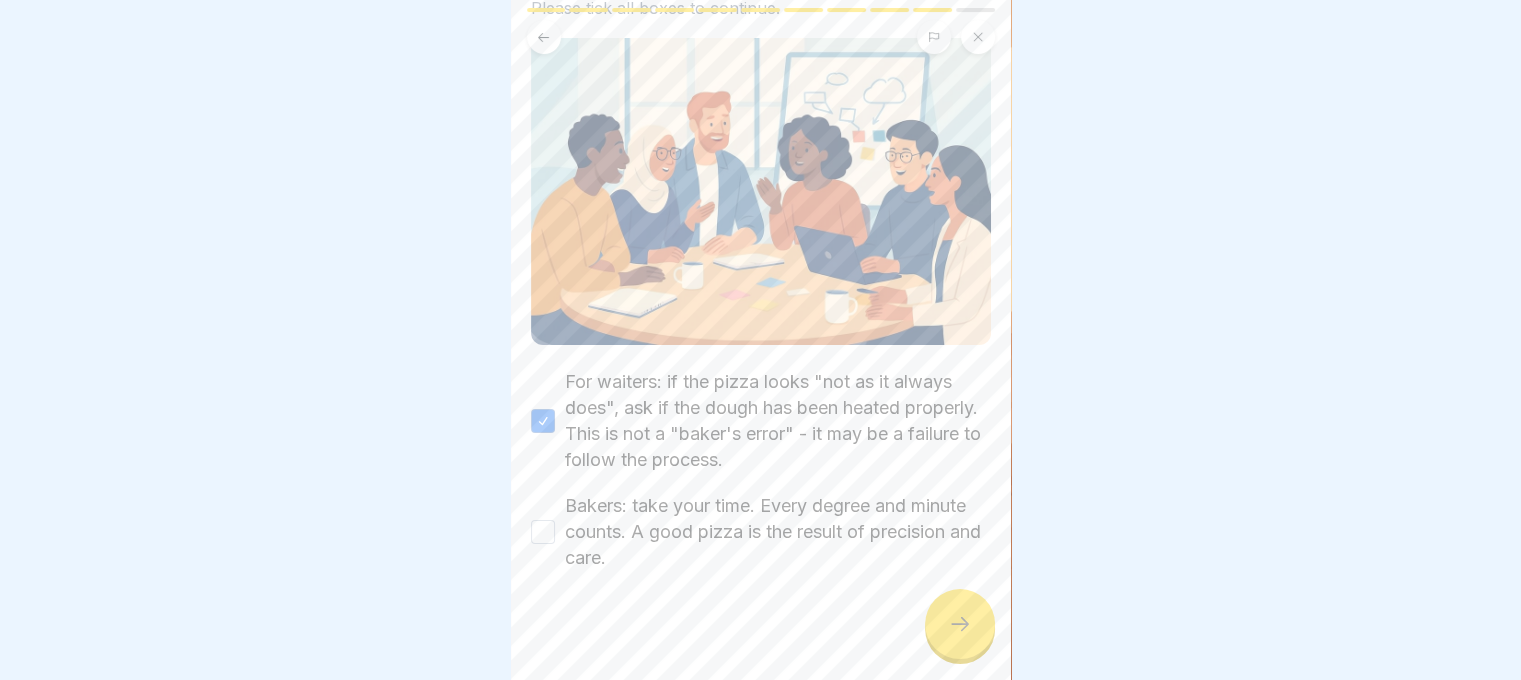 click on "Bakers: take your time. Every degree and minute counts. A good pizza is the result of precision and care." at bounding box center [543, 532] 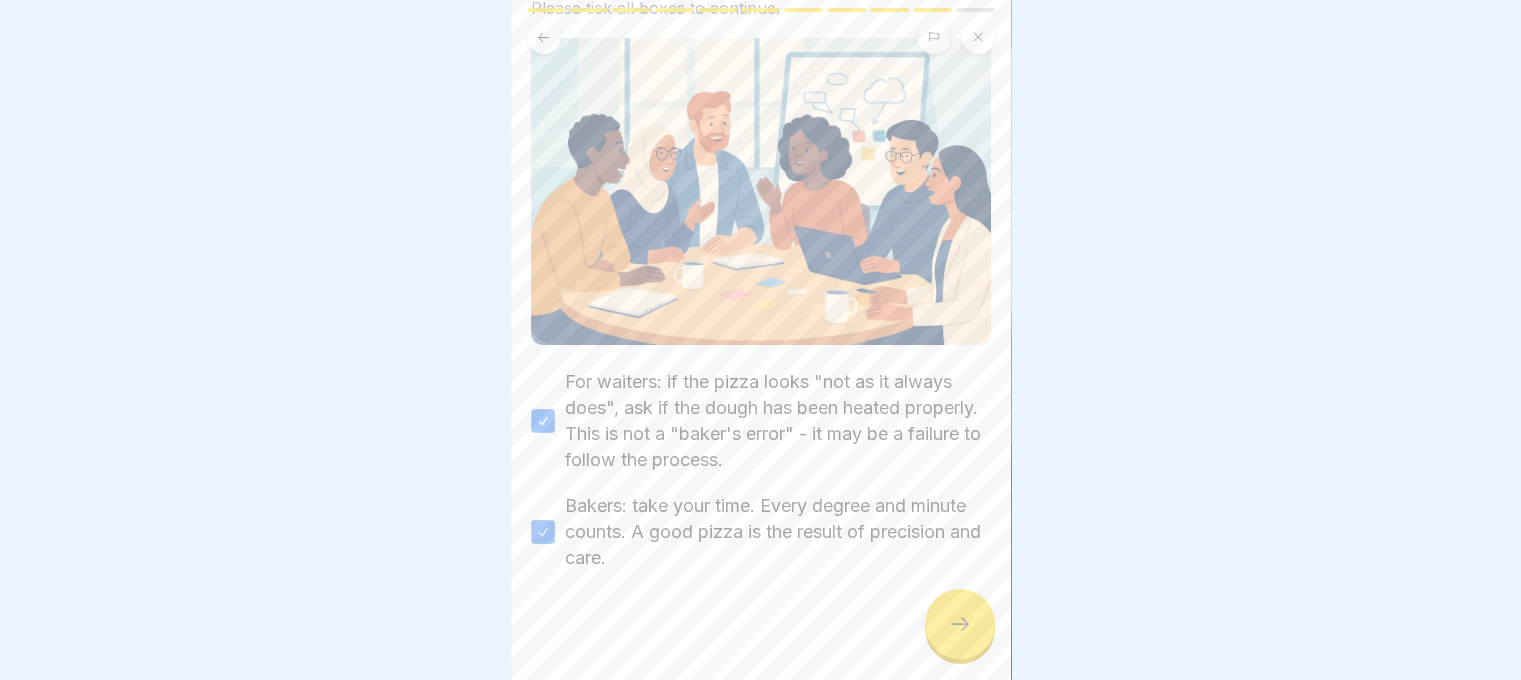 click 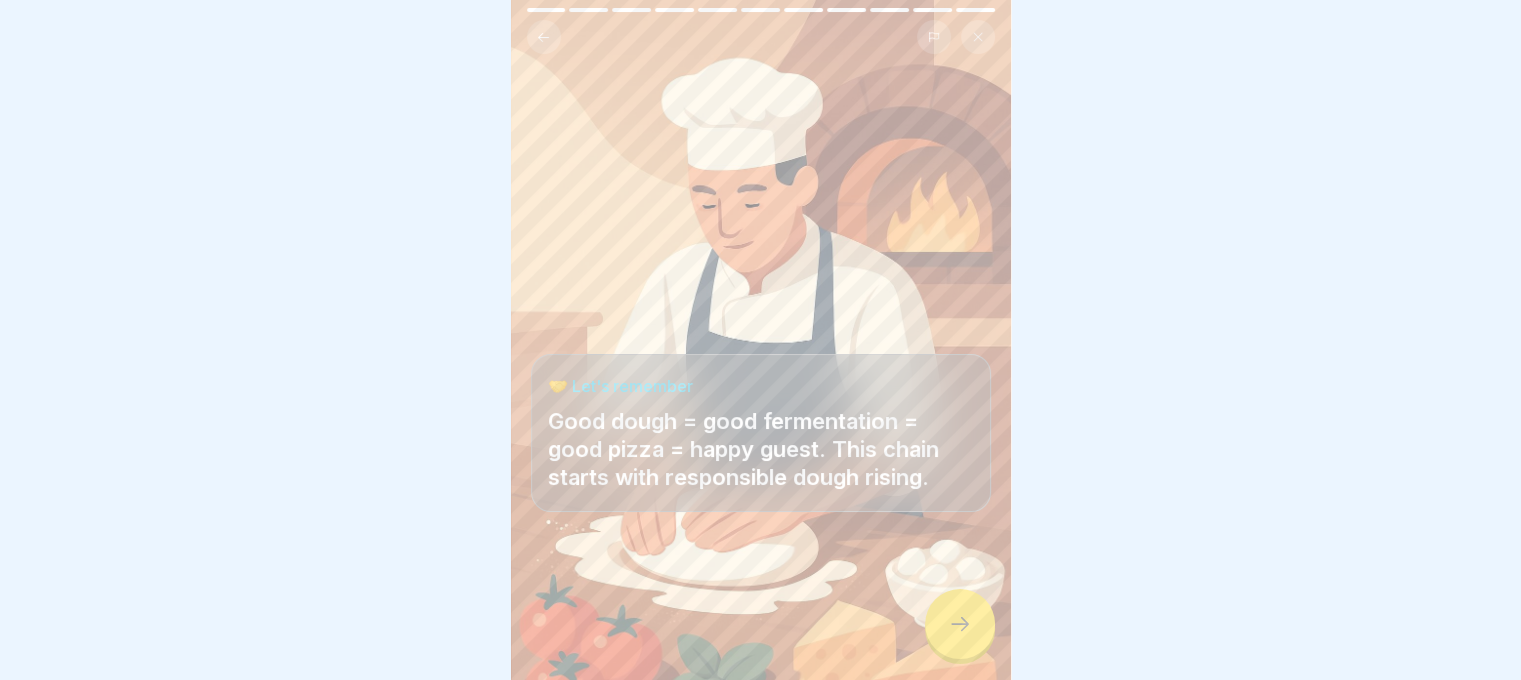 click 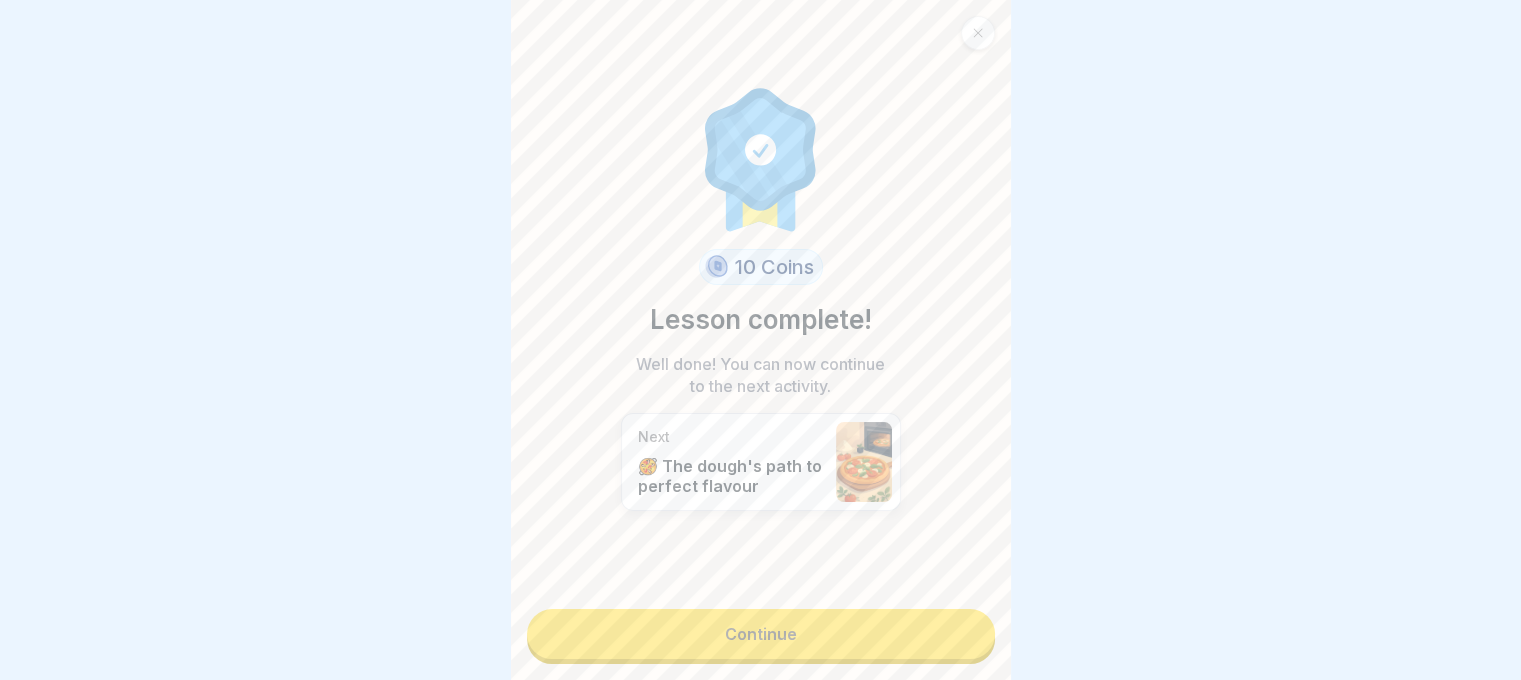click on "Continue" at bounding box center [761, 634] 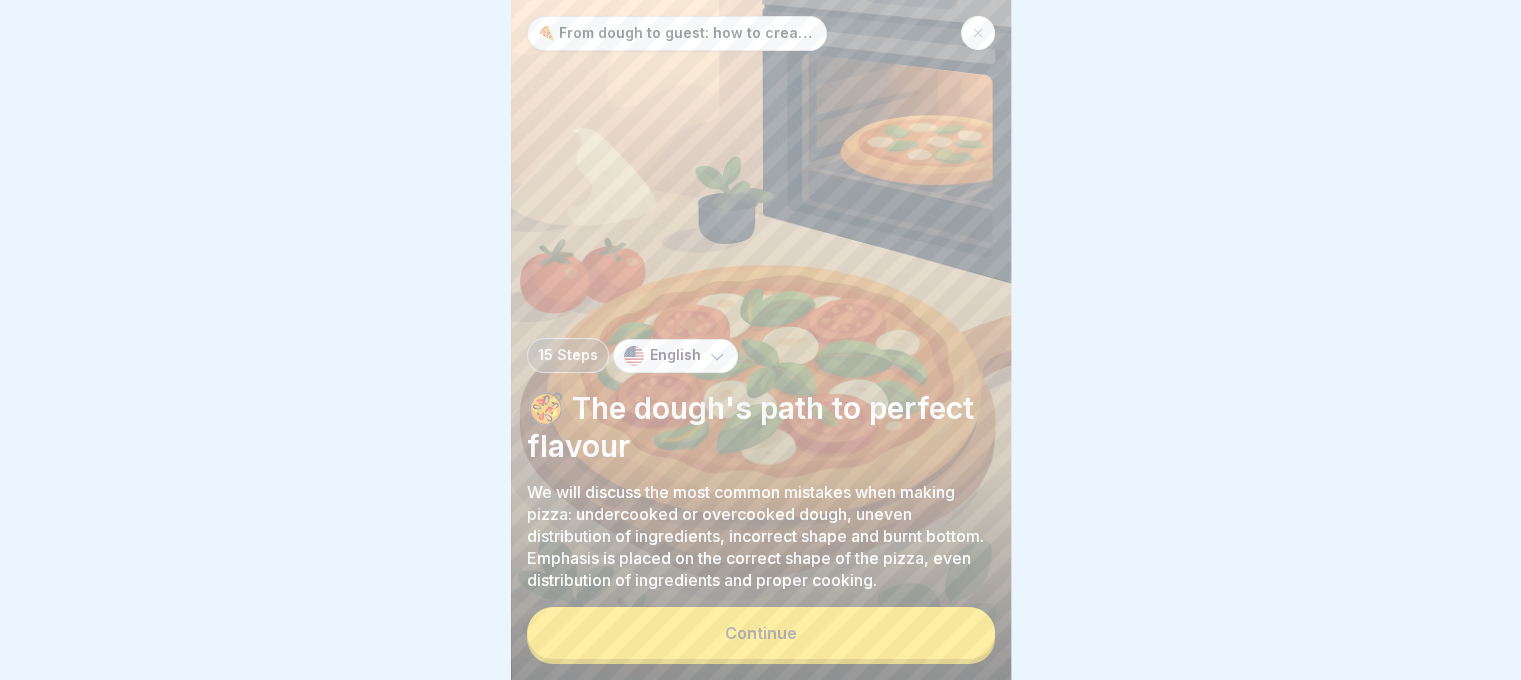 click on "English" at bounding box center (675, 356) 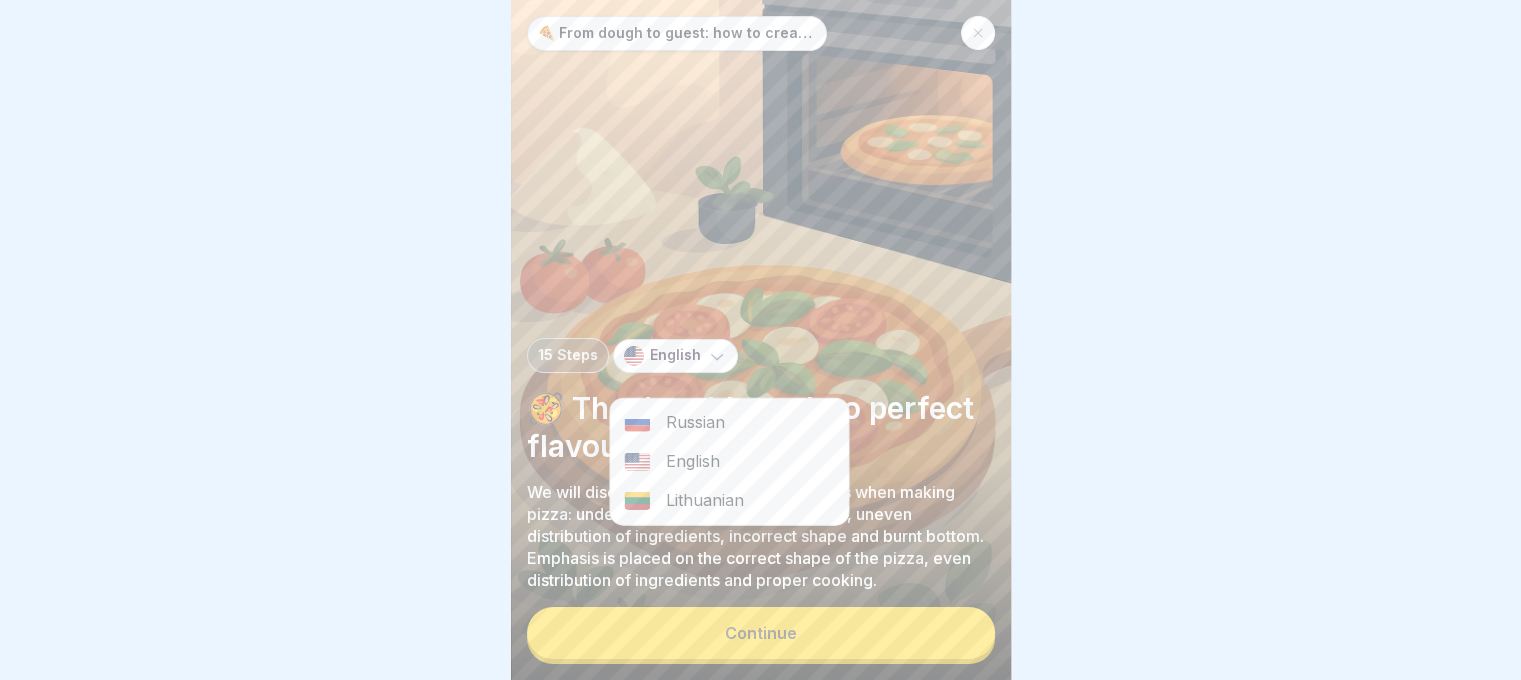click on "Lithuanian" at bounding box center (729, 500) 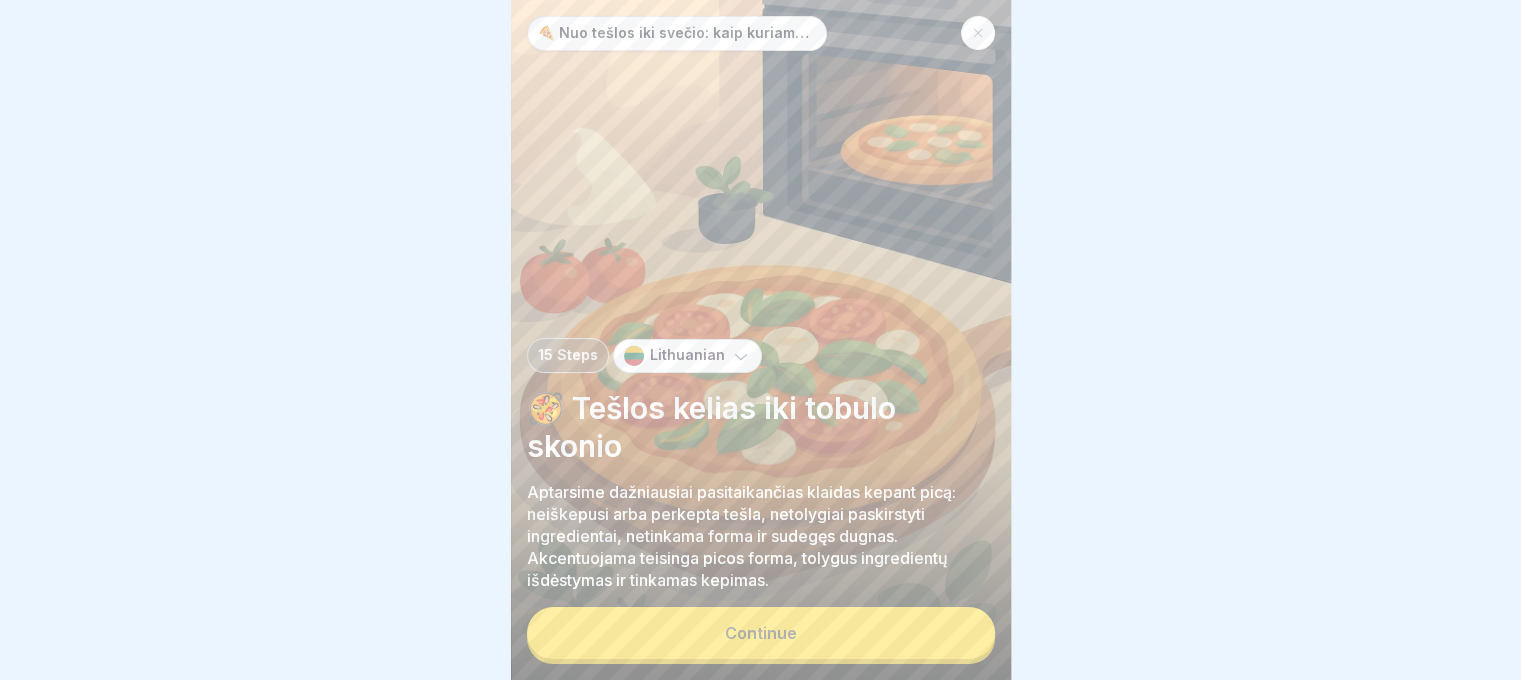 click on "Continue" at bounding box center (761, 633) 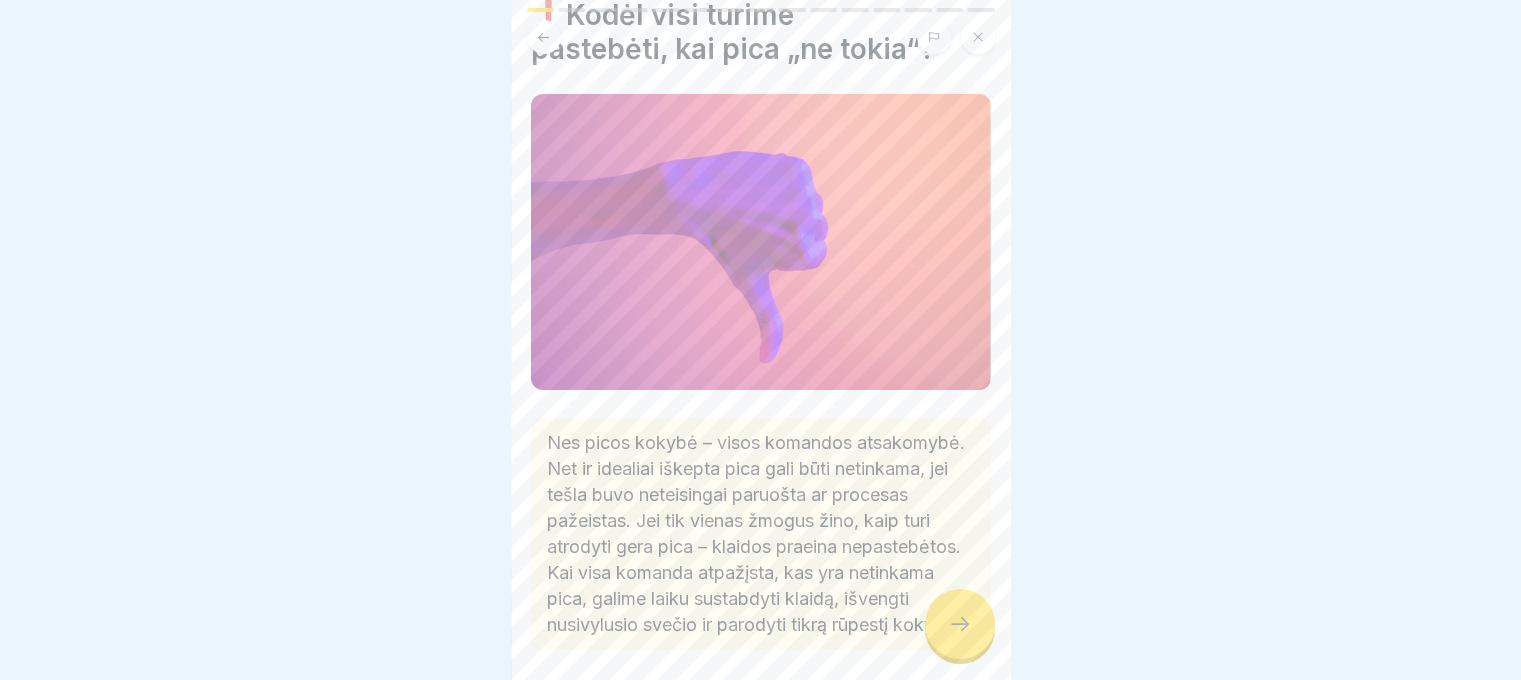 scroll, scrollTop: 212, scrollLeft: 0, axis: vertical 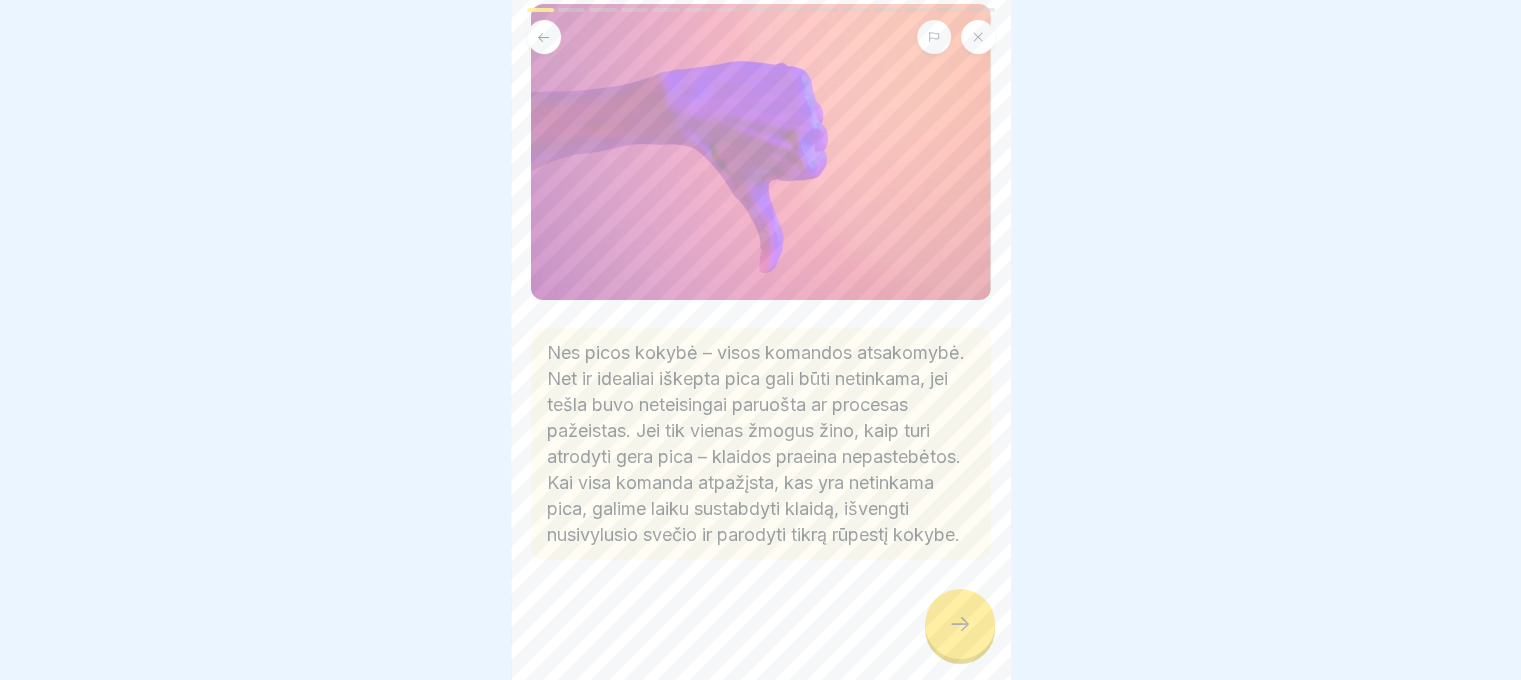 click 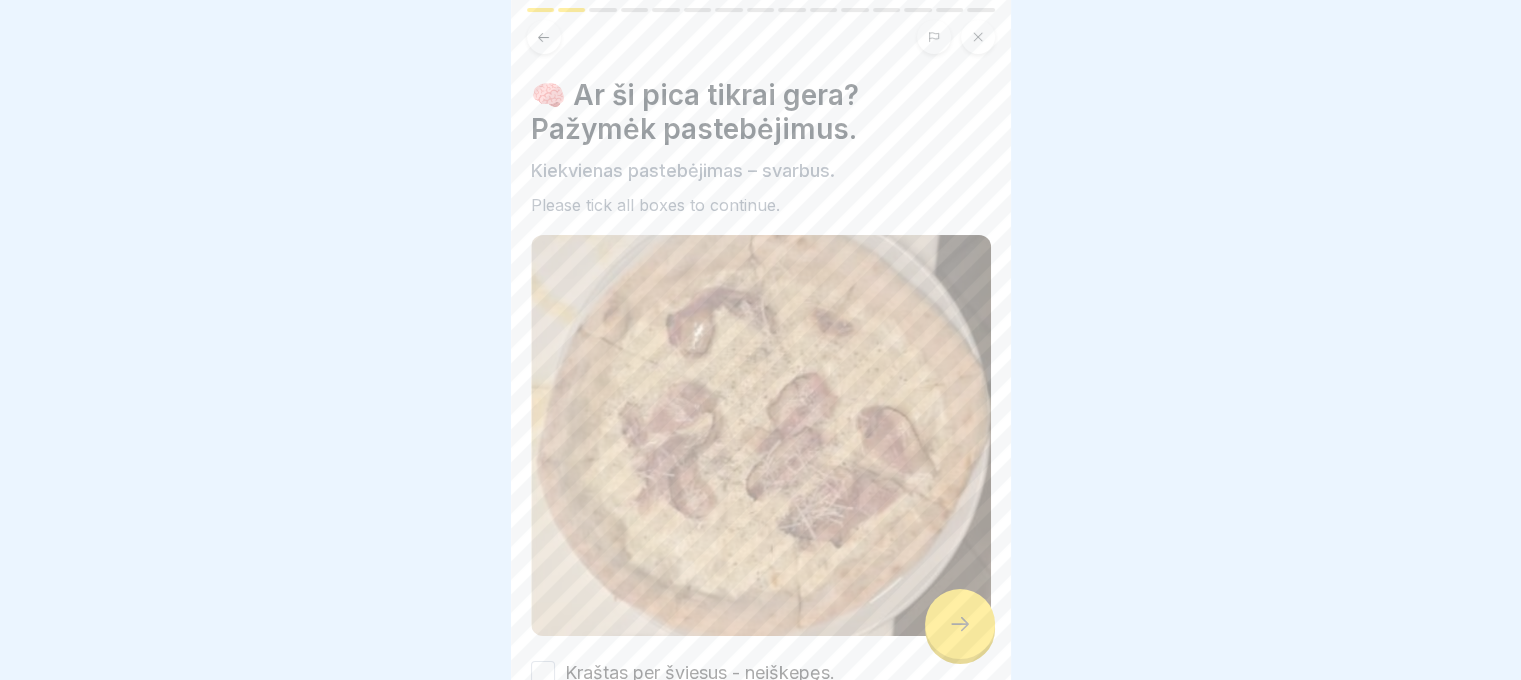 click 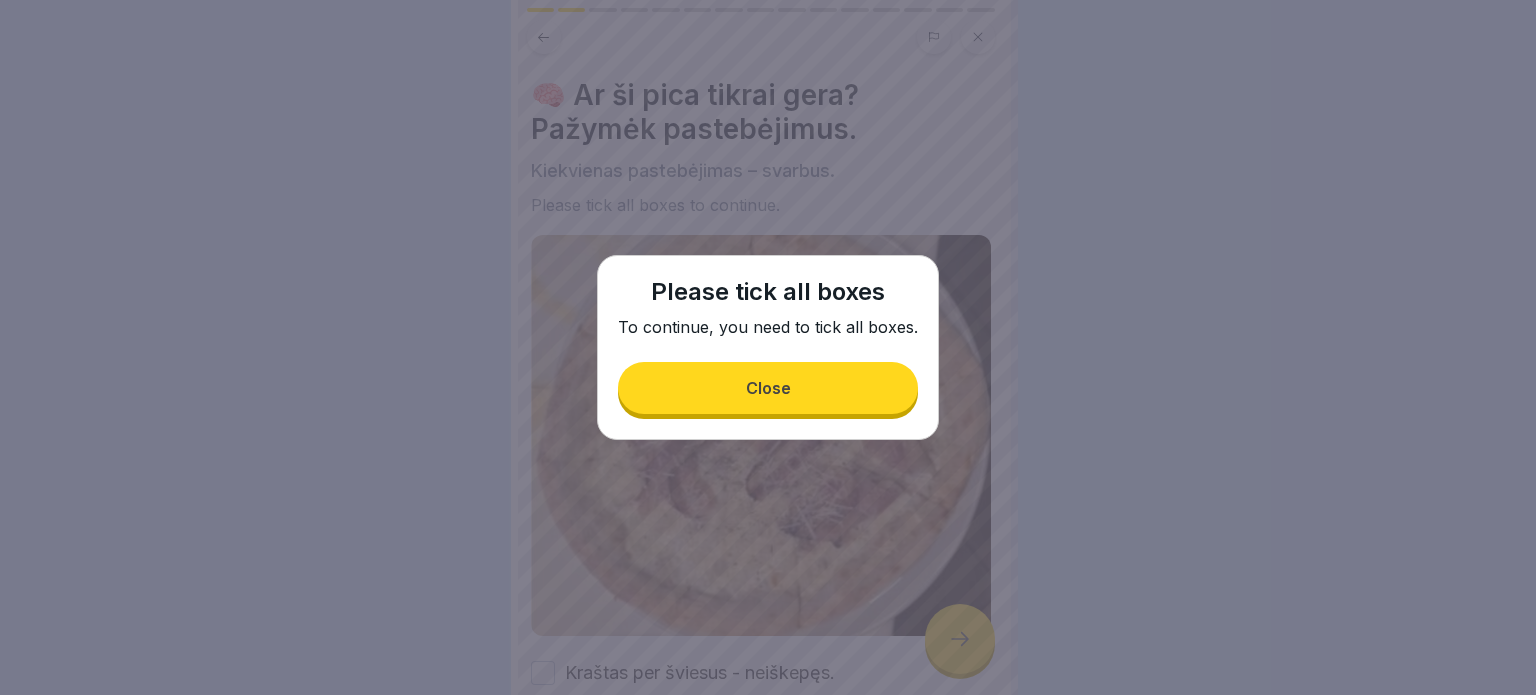 click on "Close" at bounding box center (768, 388) 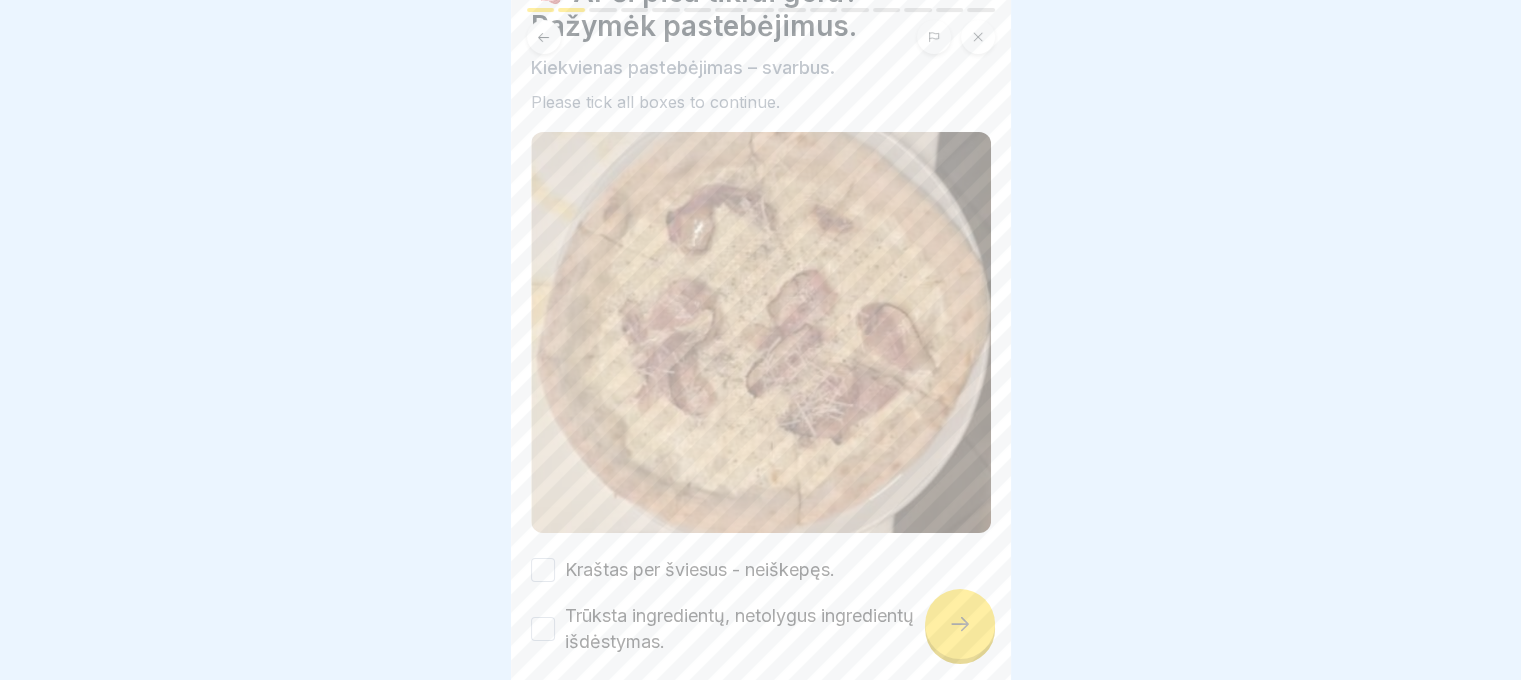 scroll, scrollTop: 184, scrollLeft: 0, axis: vertical 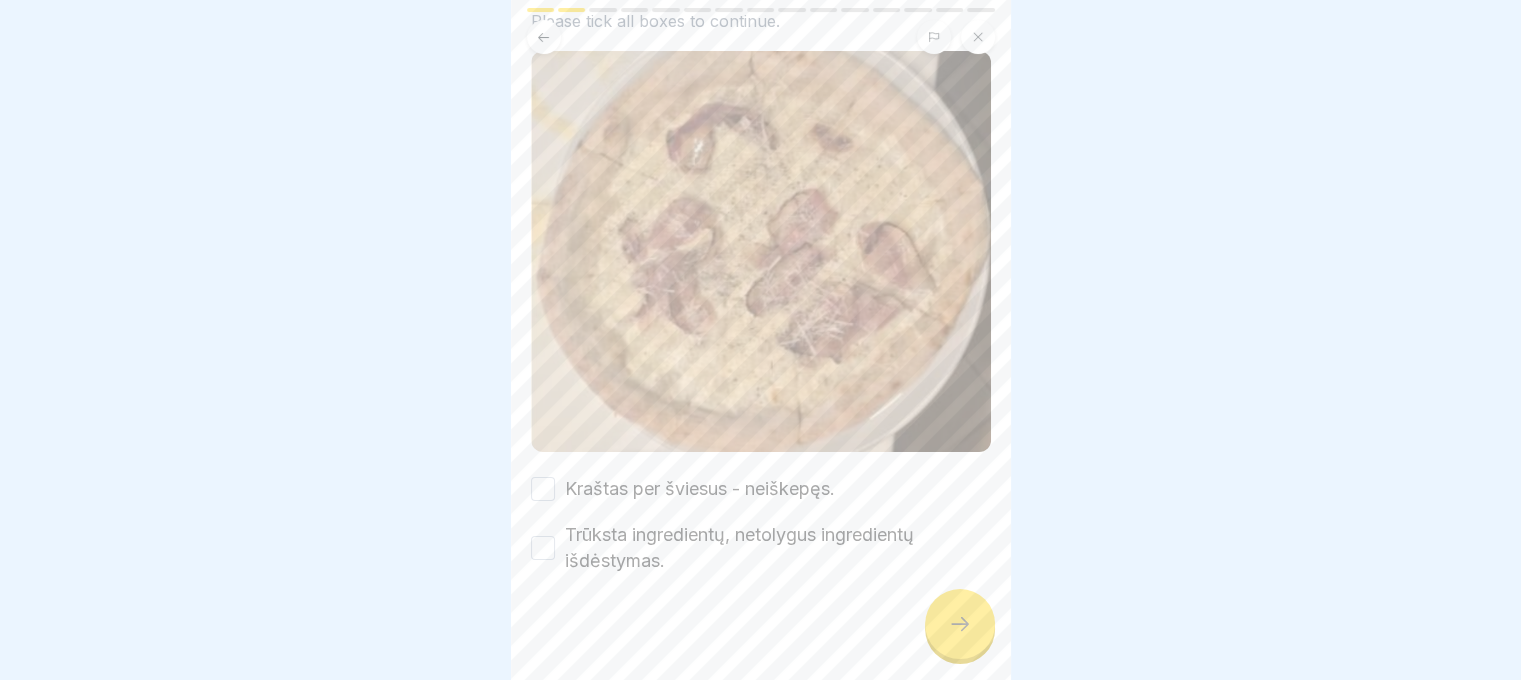click on "Kraštas per šviesus - neiškepęs." at bounding box center [543, 489] 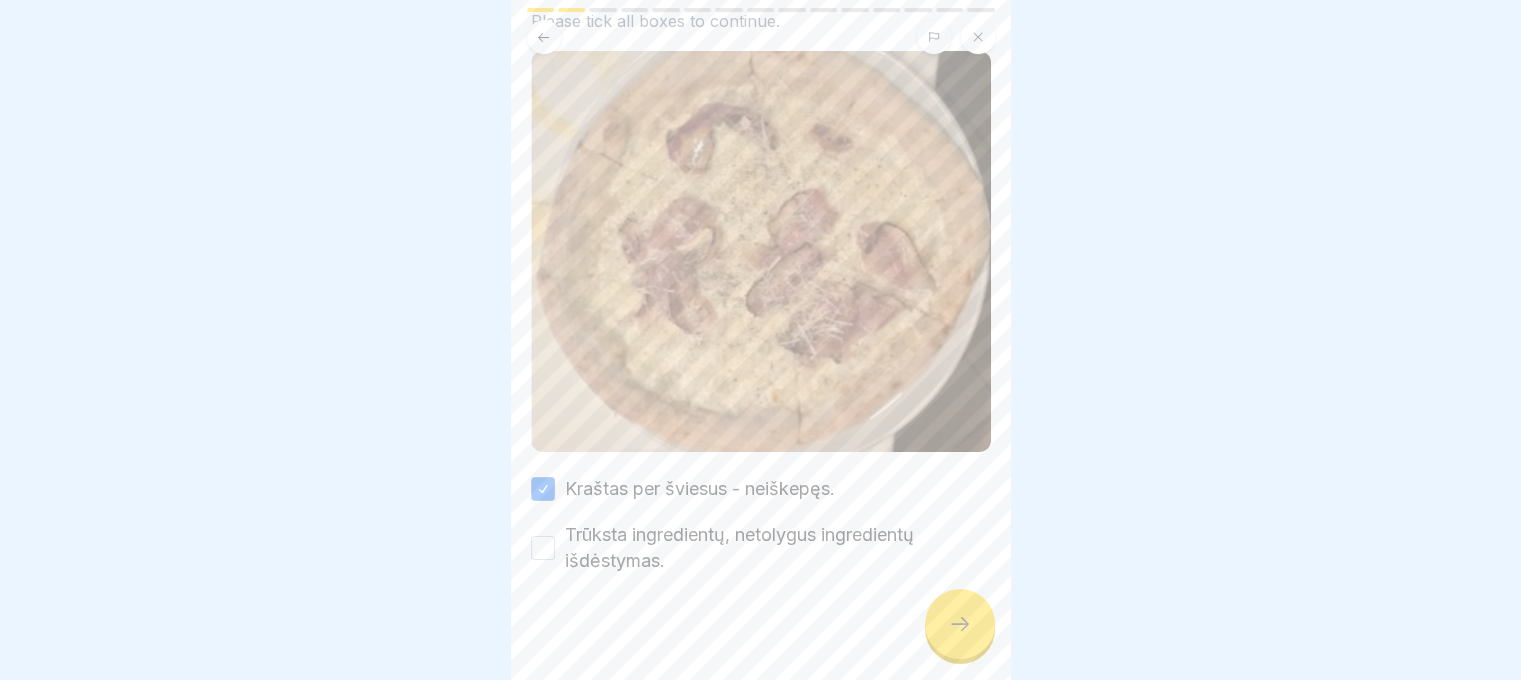 click on "Trūksta ingredientų, netolygus ingredientų išdėstymas." at bounding box center (543, 548) 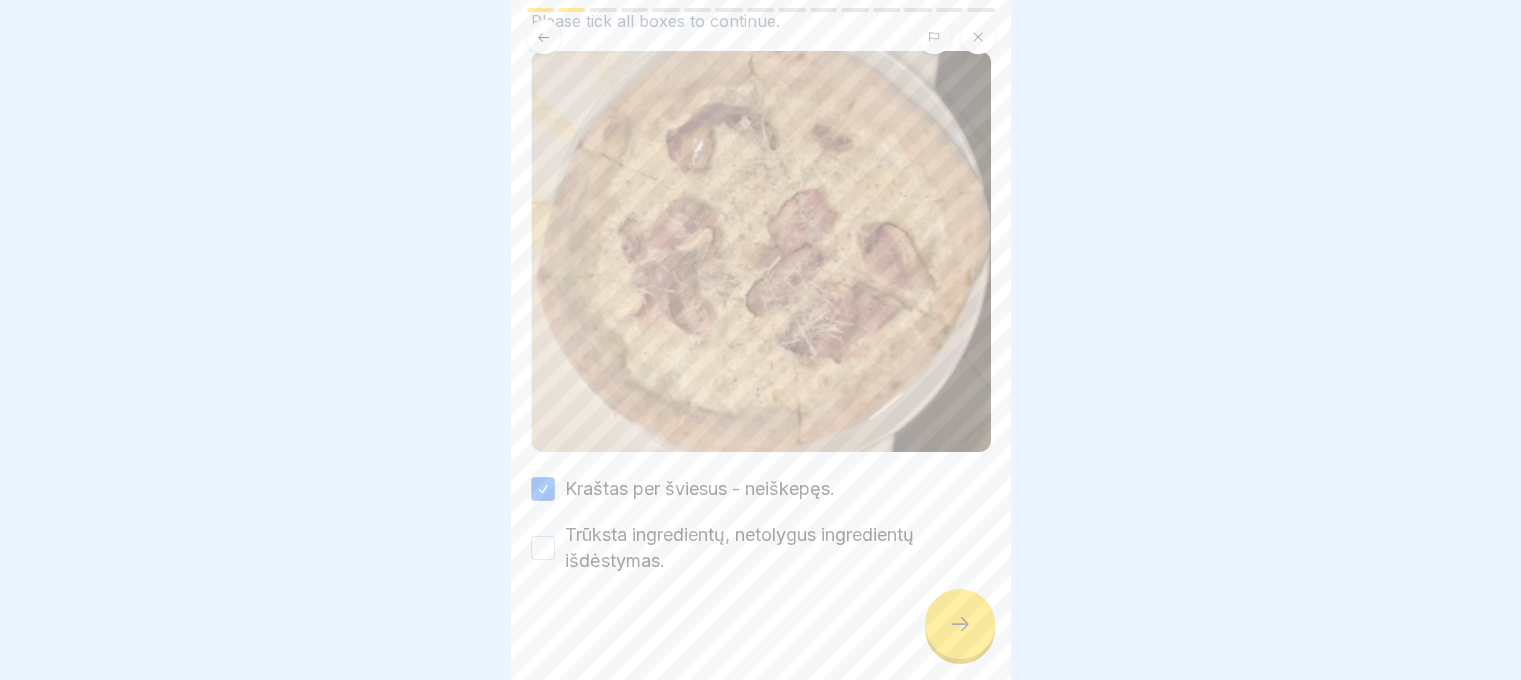 click on "Trūksta ingredientų, netolygus ingredientų išdėstymas." at bounding box center (543, 548) 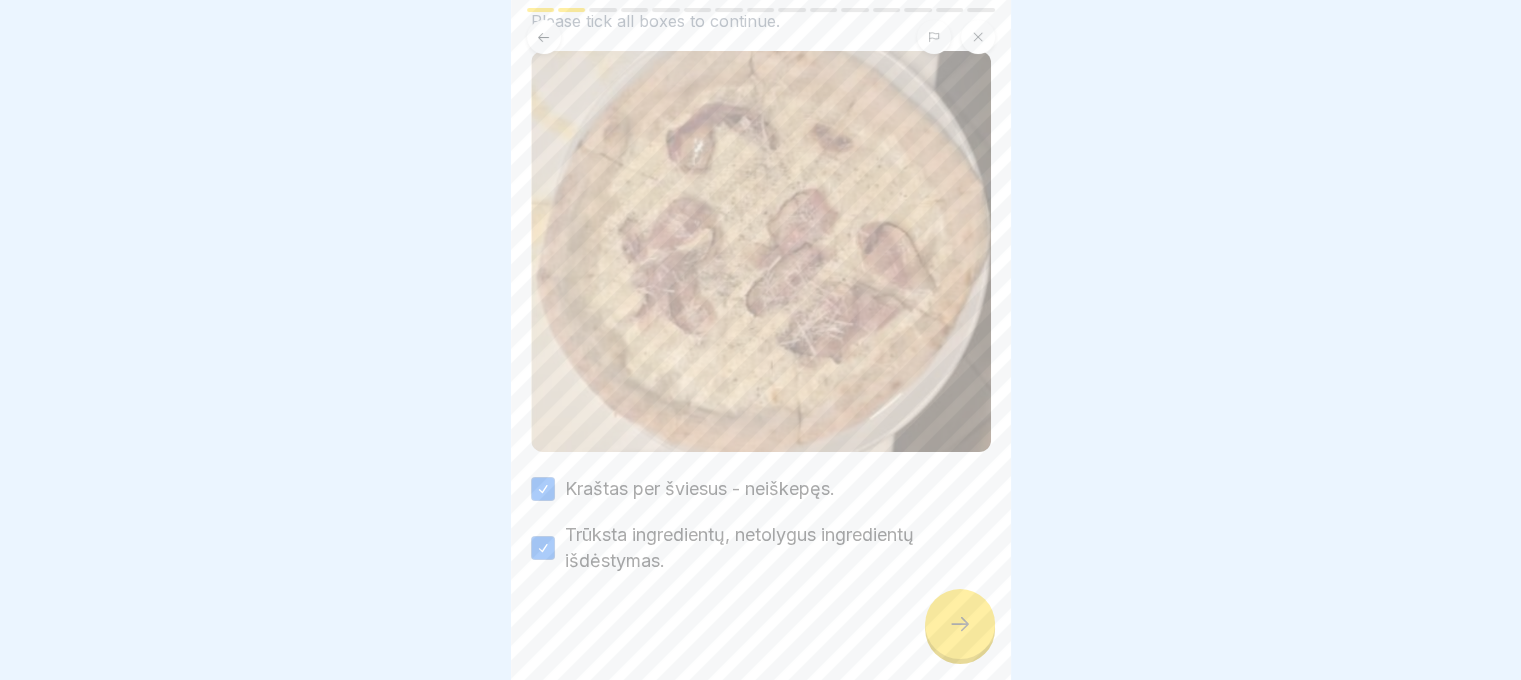 click at bounding box center (960, 624) 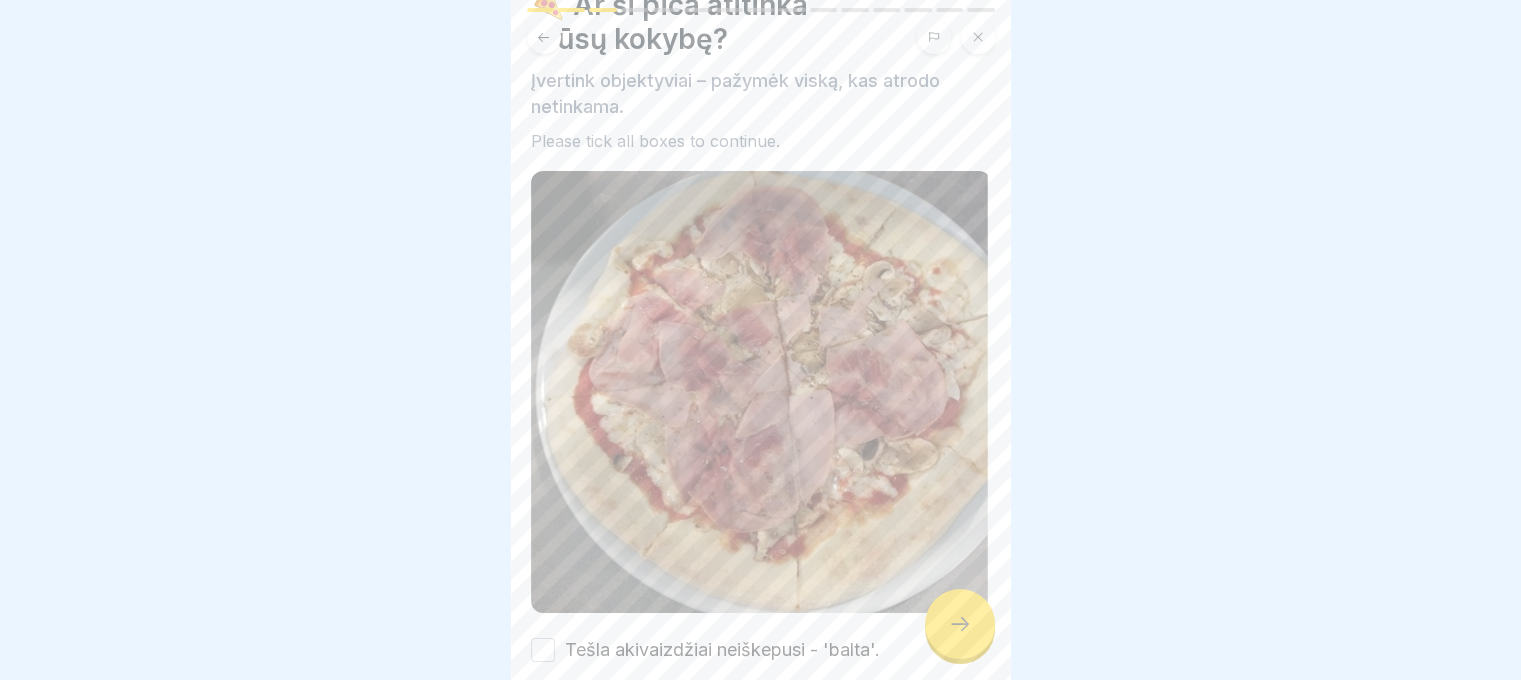 scroll, scrollTop: 224, scrollLeft: 0, axis: vertical 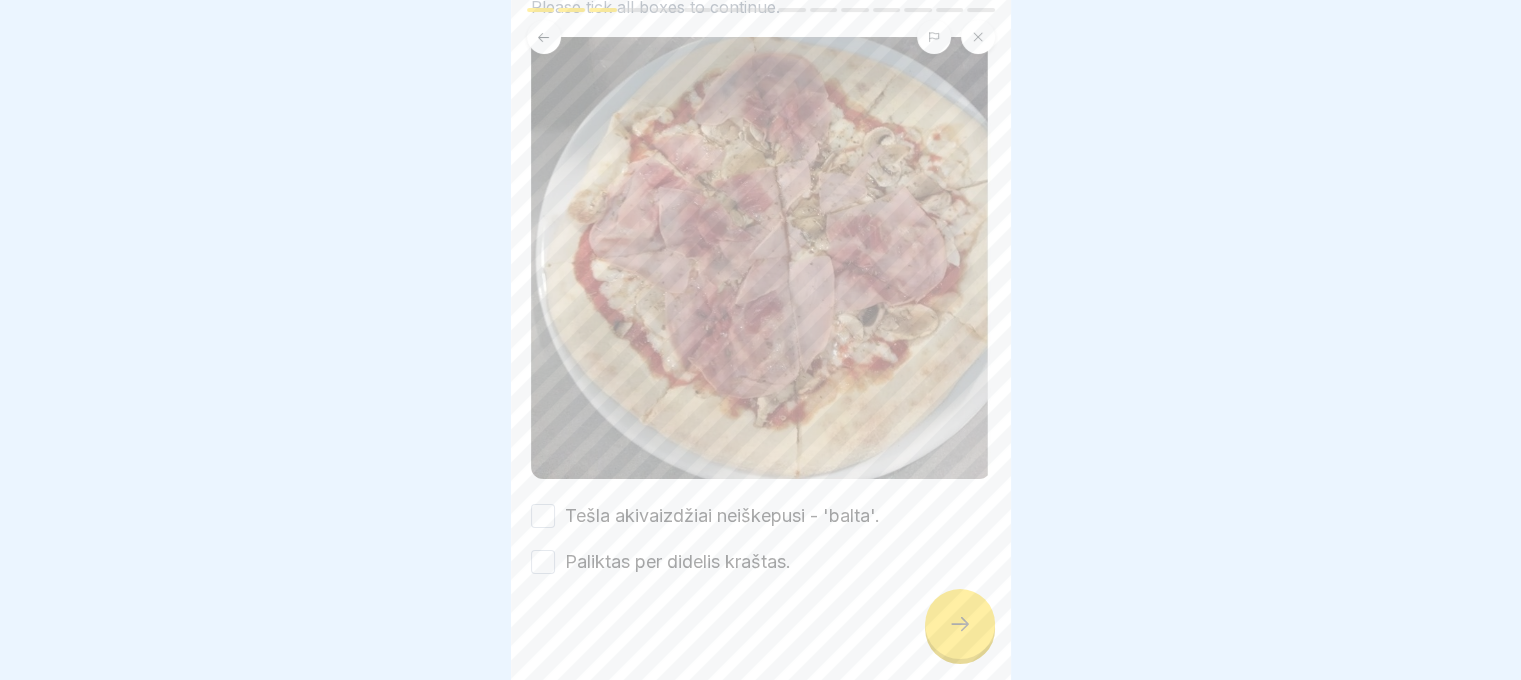 click on "Tešla akivaizdžiai neiškepusi - 'balta'." at bounding box center (543, 516) 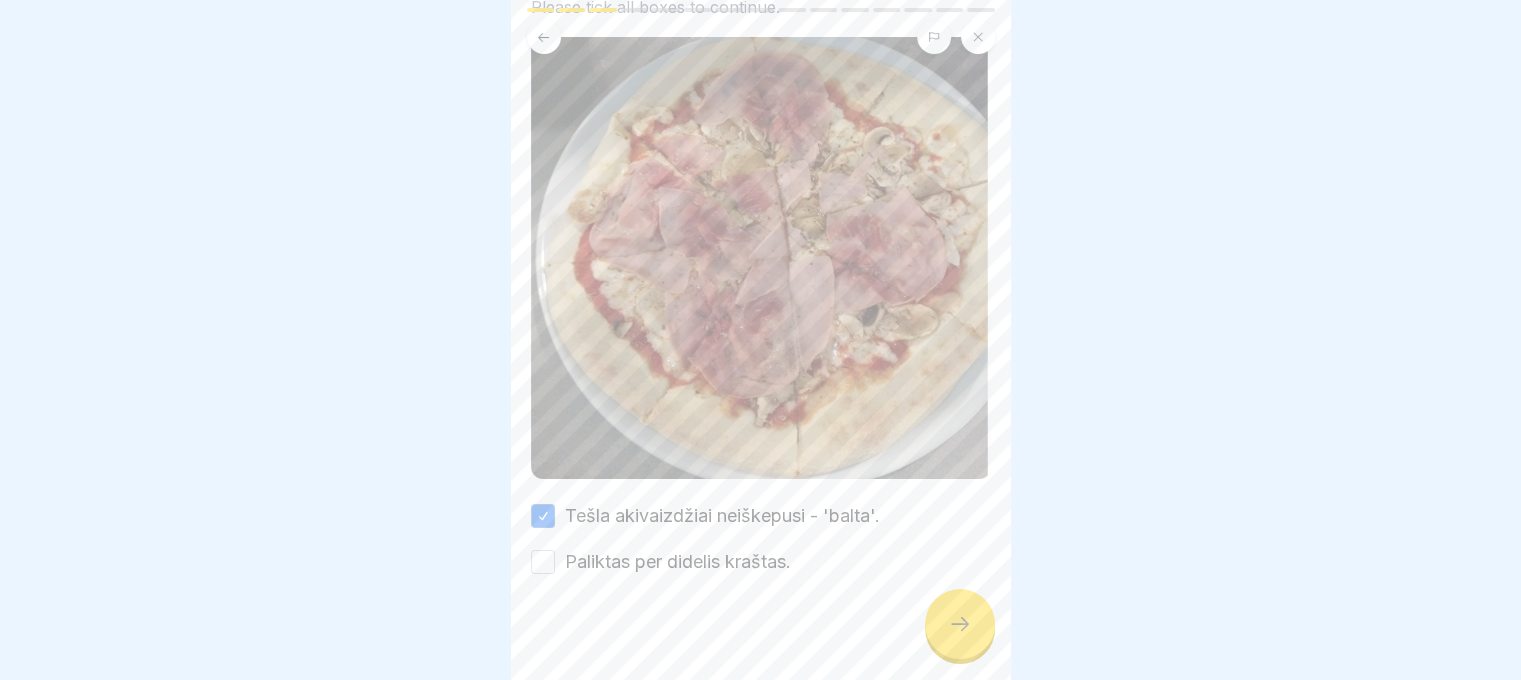 click on "Paliktas per didelis kraštas." at bounding box center [543, 562] 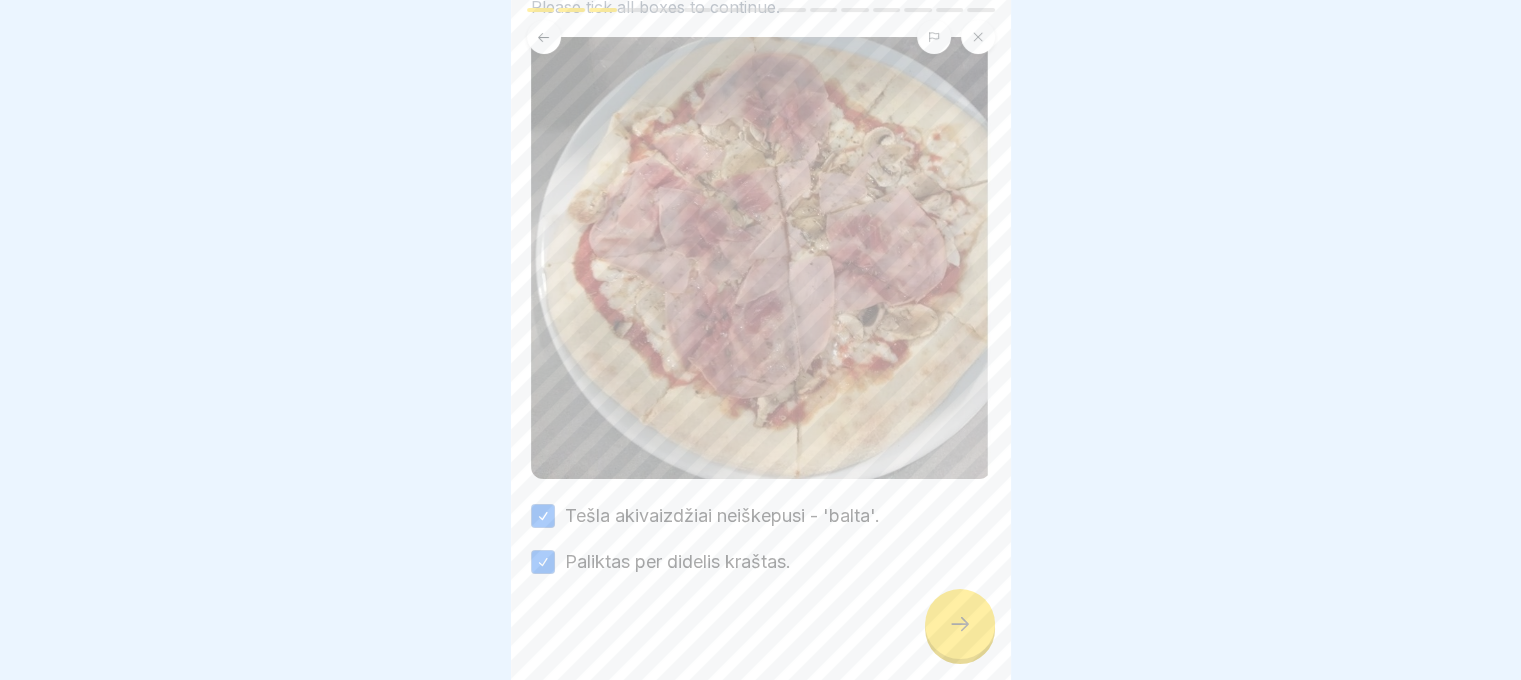 click at bounding box center (960, 624) 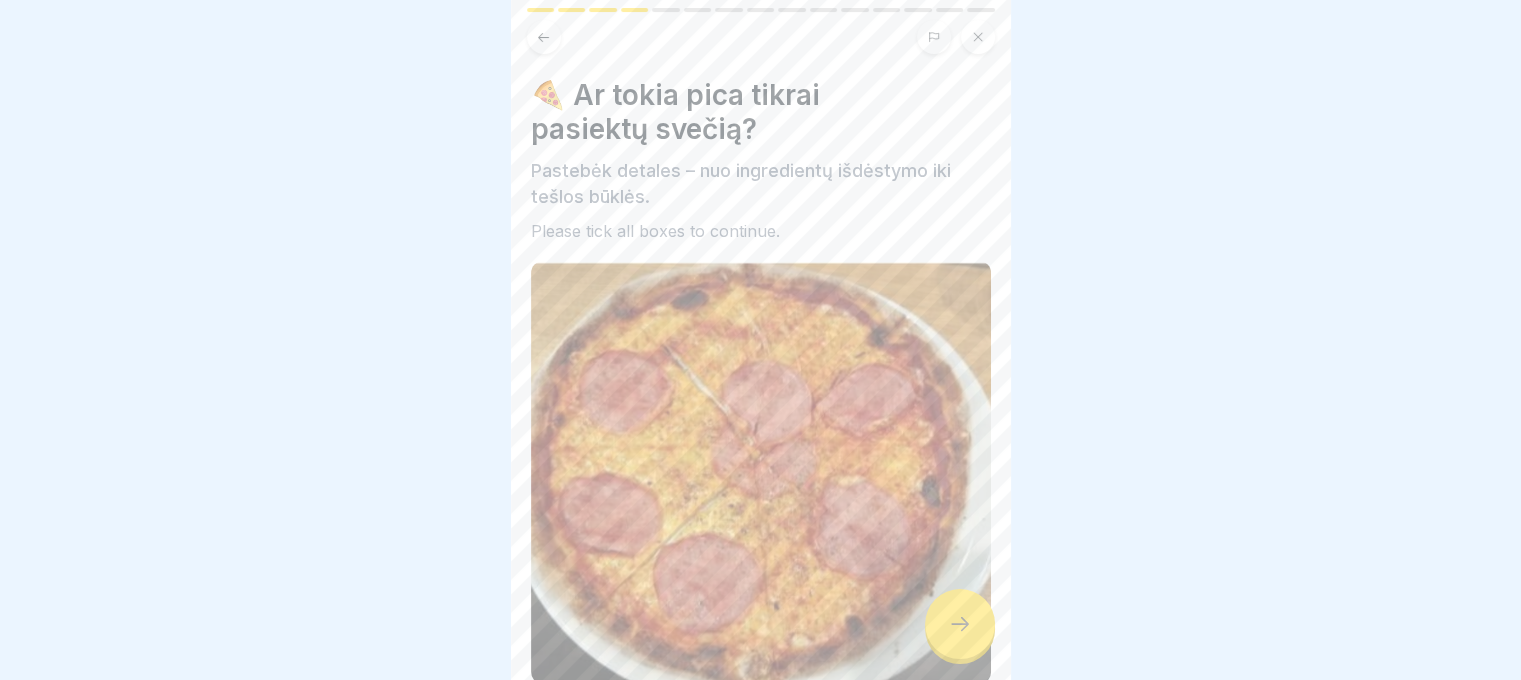 scroll, scrollTop: 205, scrollLeft: 0, axis: vertical 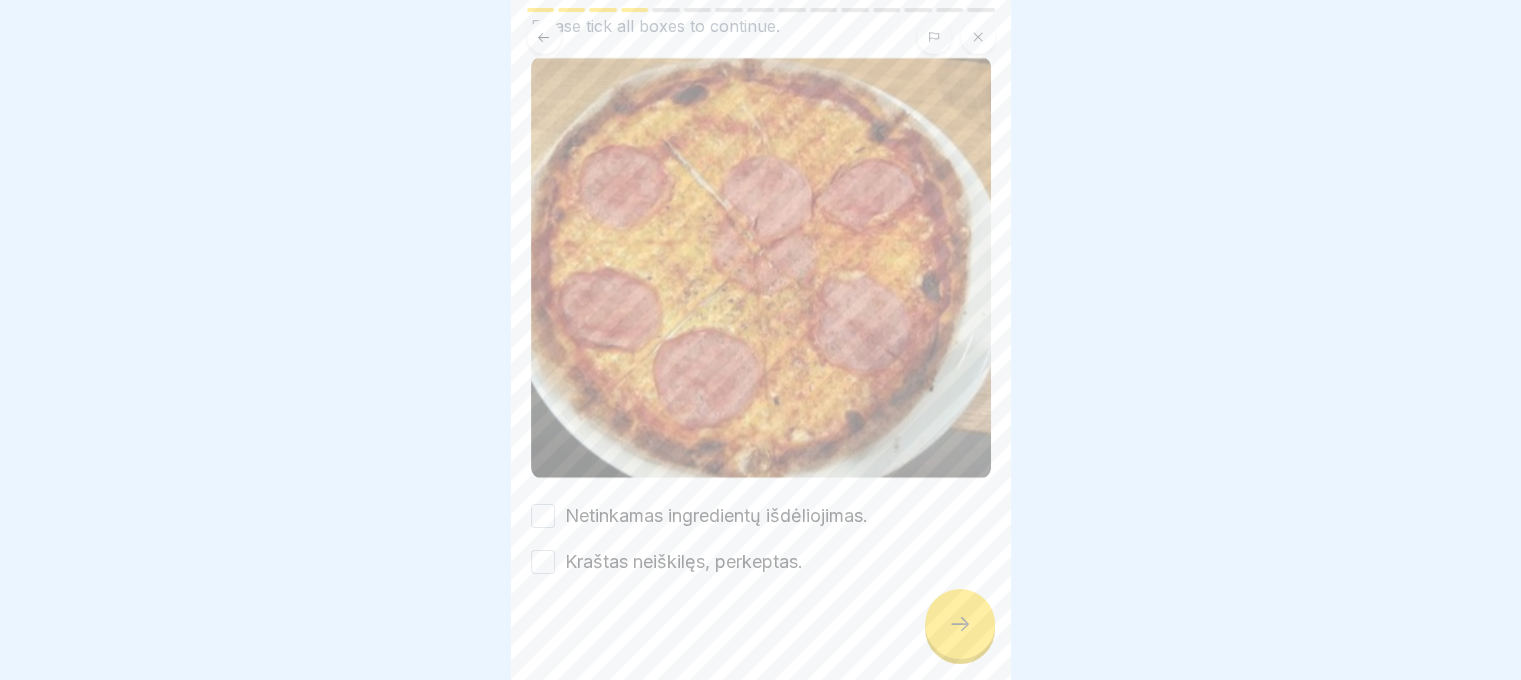 click on "Netinkamas ingredientų išdėliojimas." at bounding box center (543, 516) 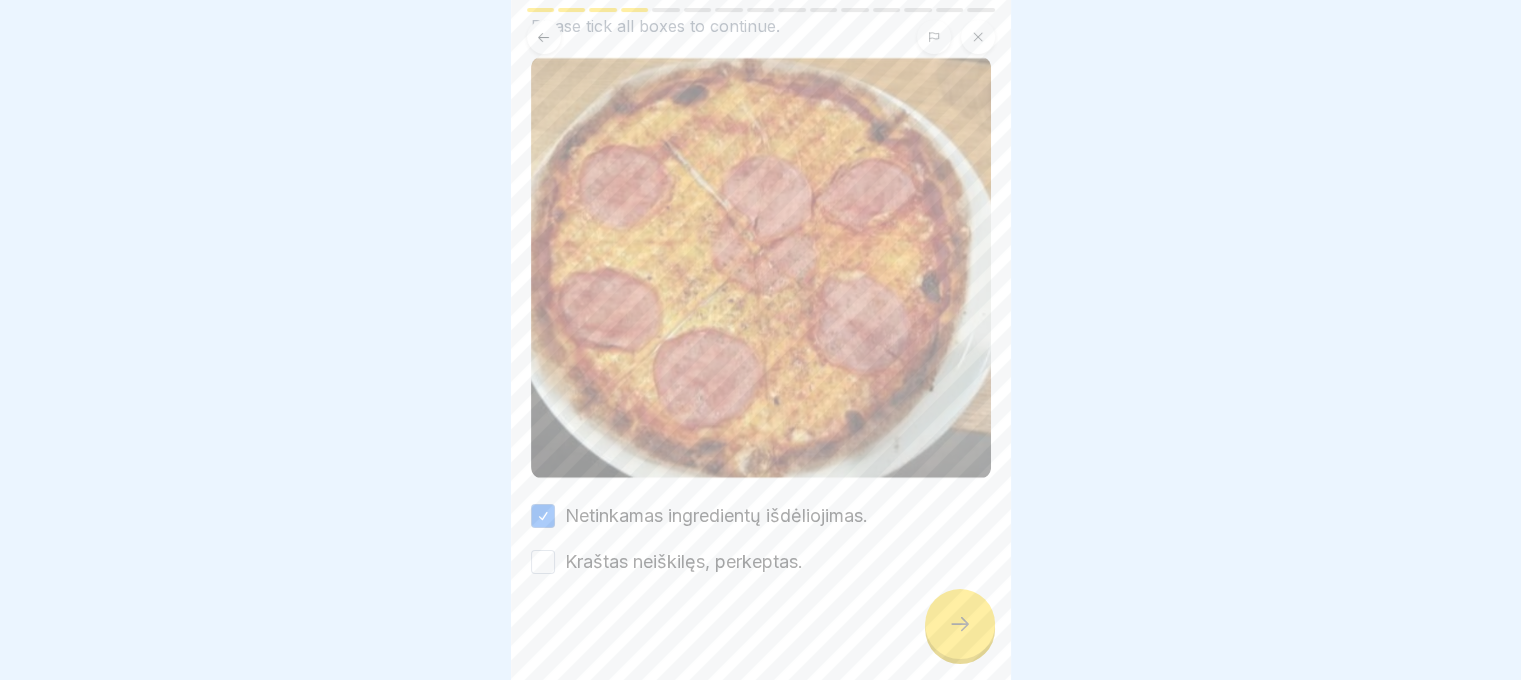 click on "Kraštas neiškilęs, perkeptas." at bounding box center (543, 562) 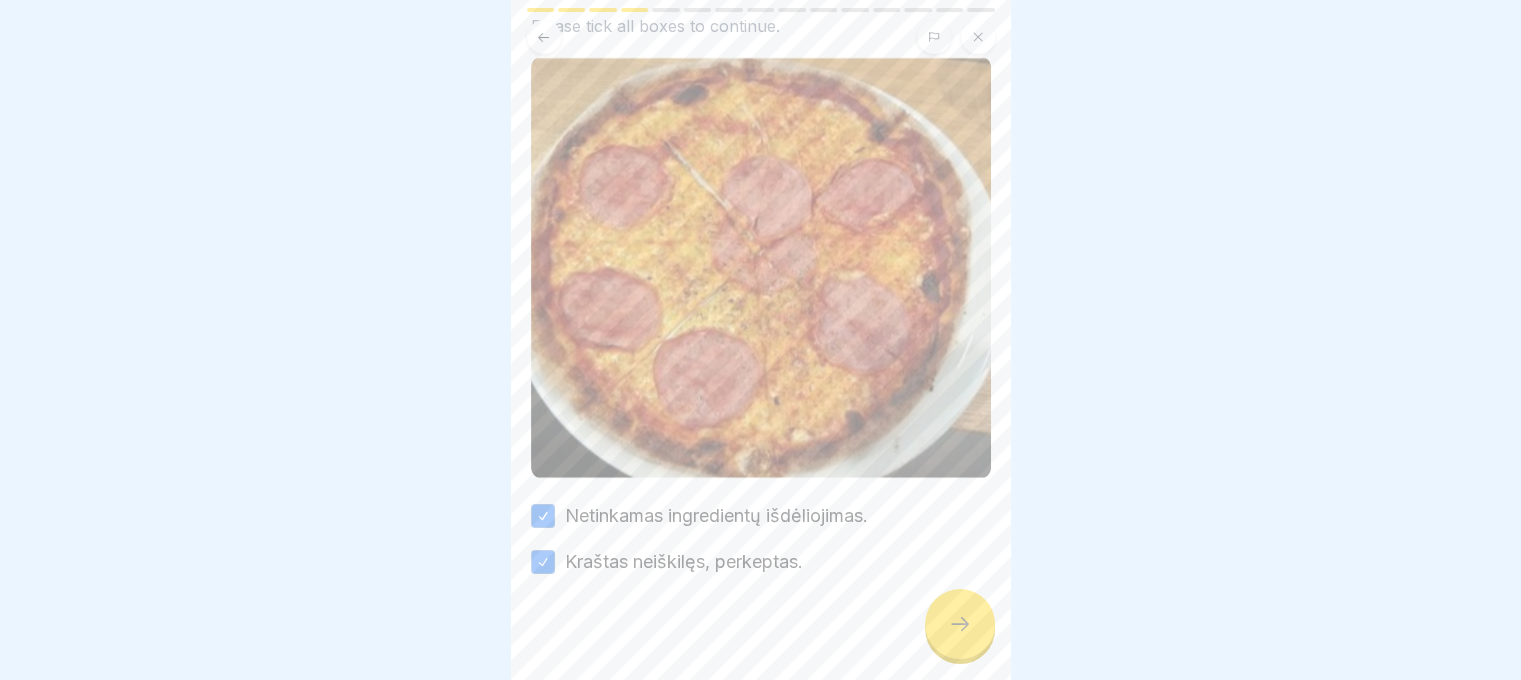 click at bounding box center (960, 624) 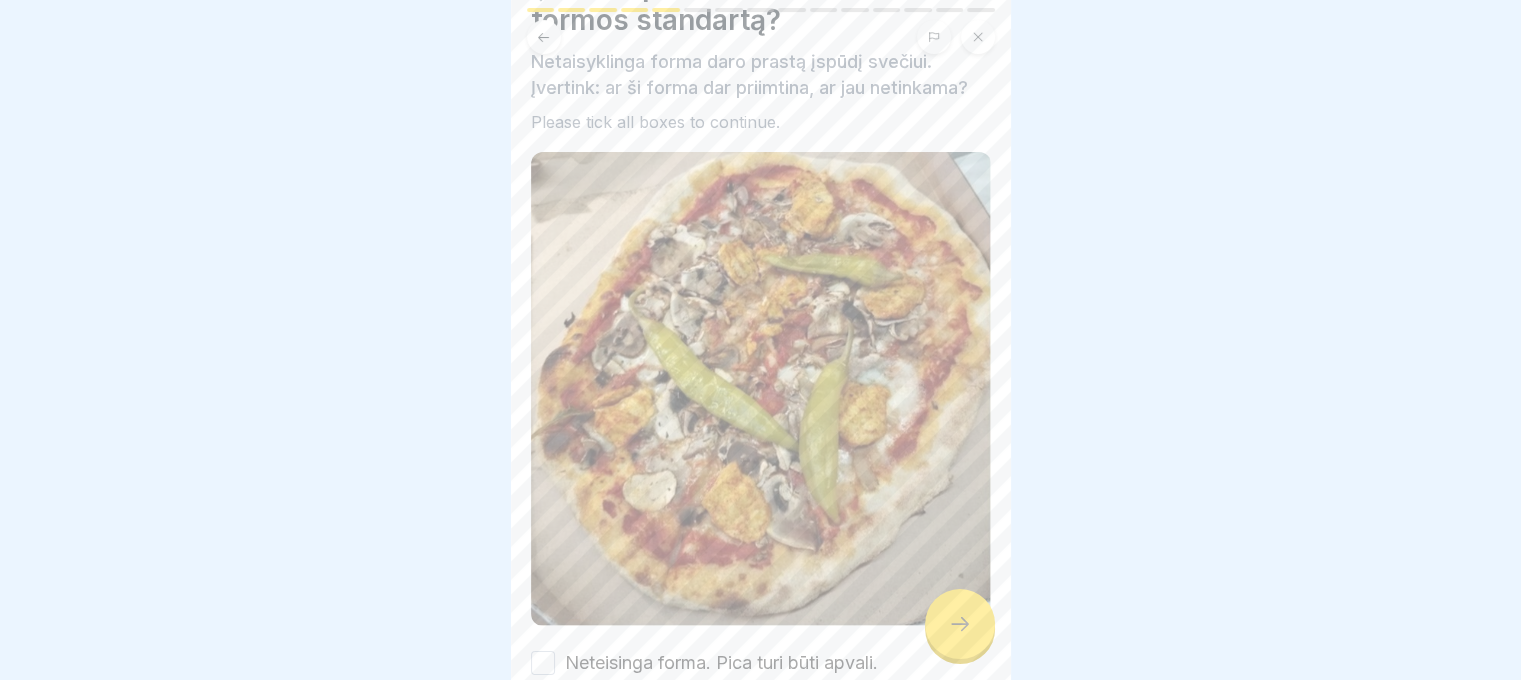 scroll, scrollTop: 255, scrollLeft: 0, axis: vertical 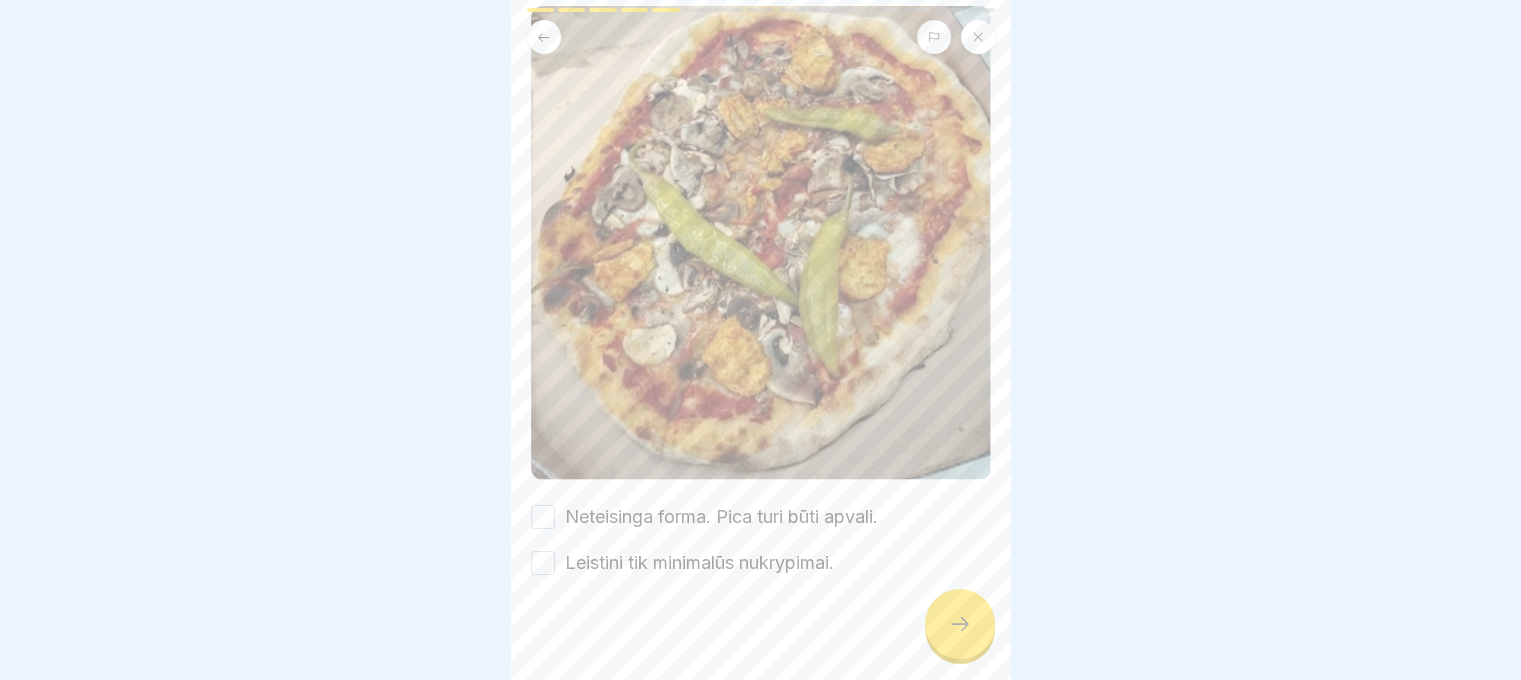 click on "Neteisinga forma. Pica turi būti apvali." at bounding box center [543, 517] 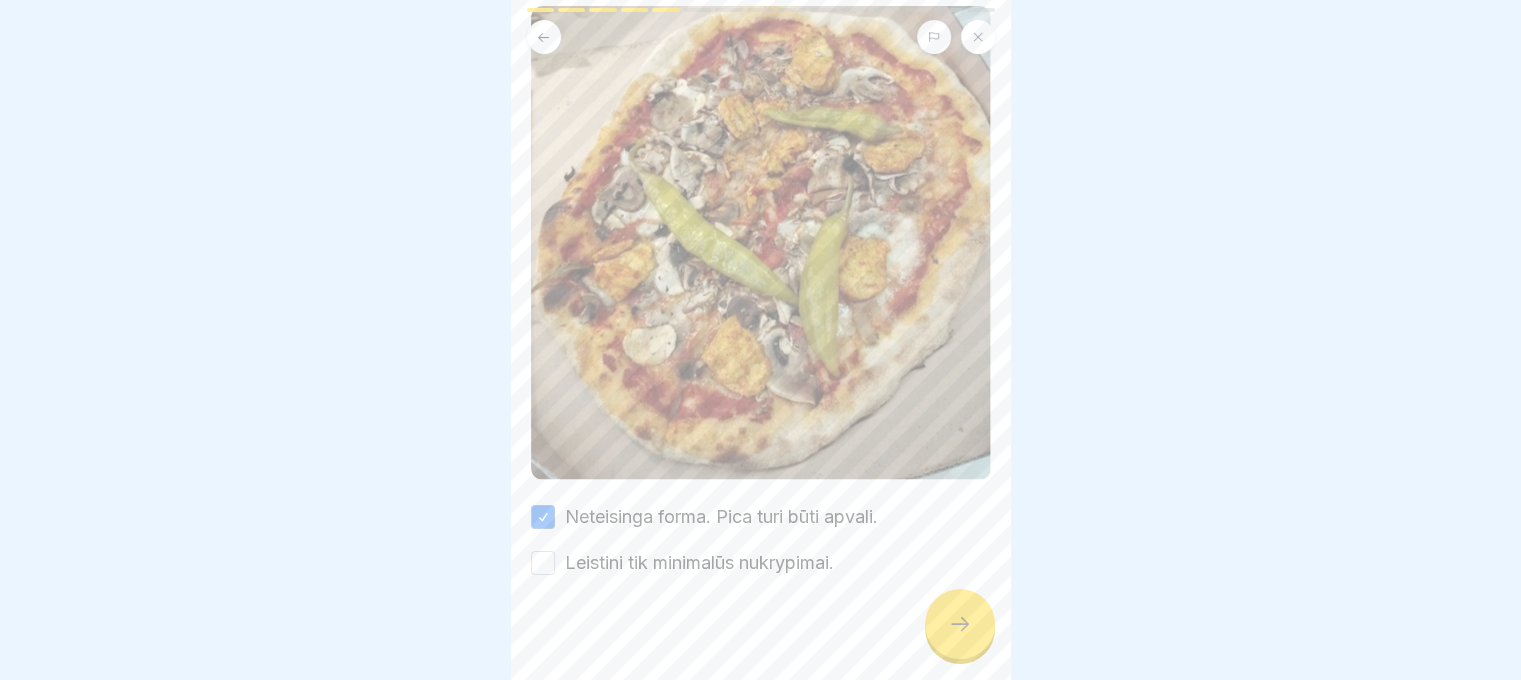 click on "Leistini tik minimalūs nukrypimai." at bounding box center [543, 563] 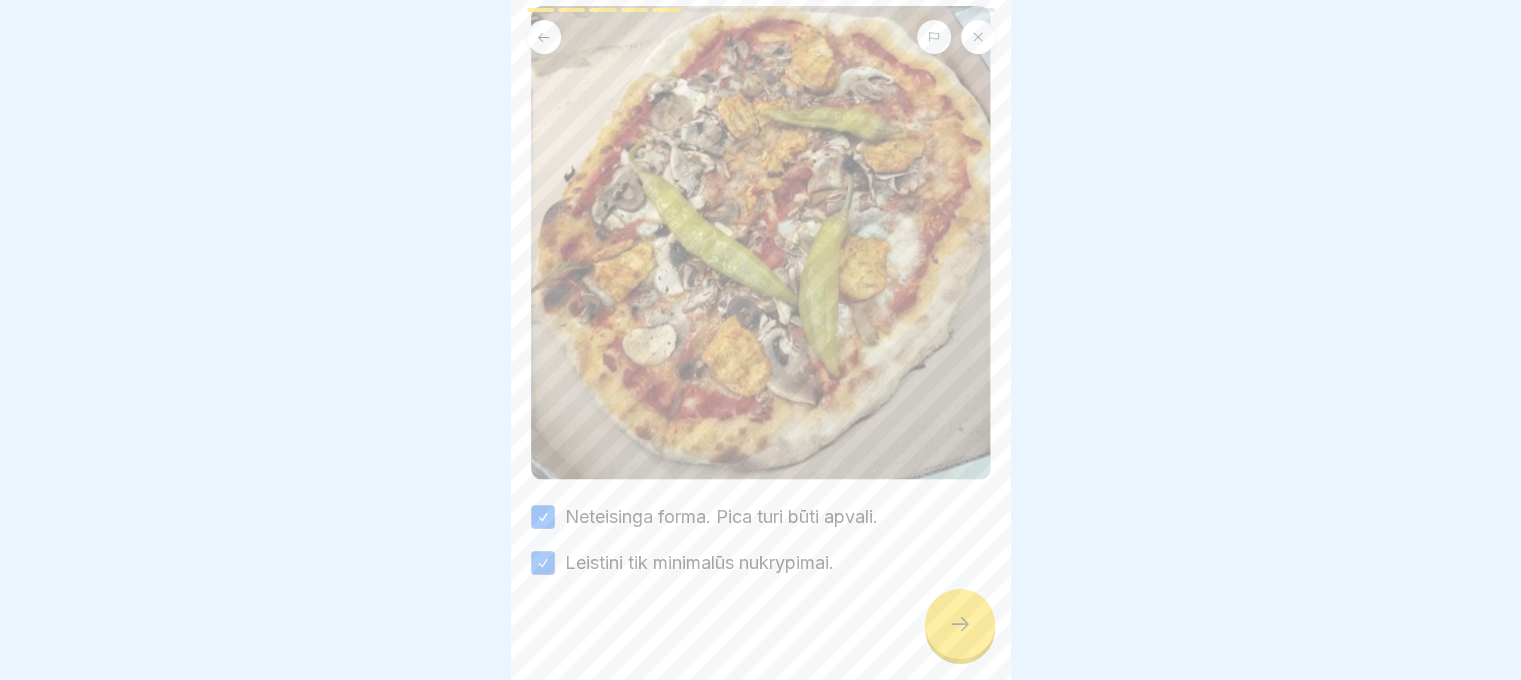 click at bounding box center [960, 624] 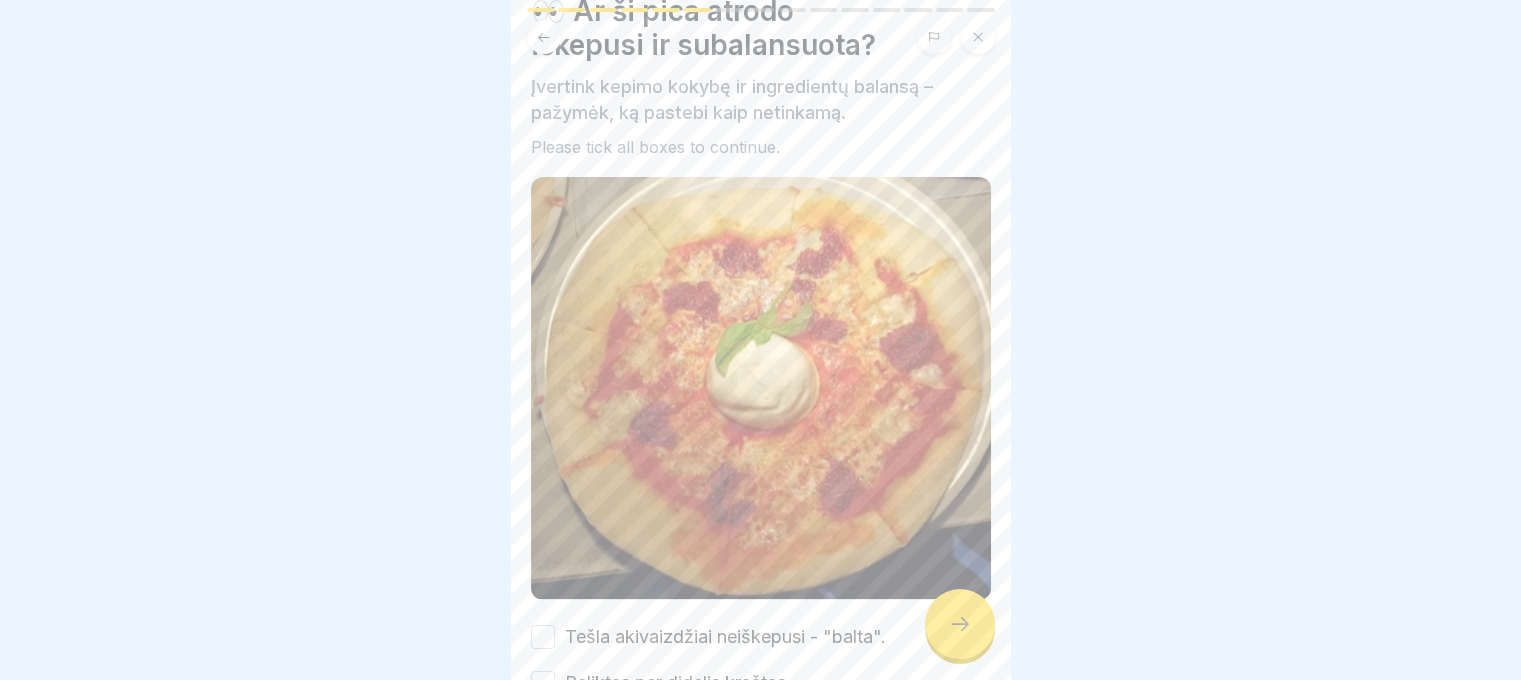 scroll, scrollTop: 205, scrollLeft: 0, axis: vertical 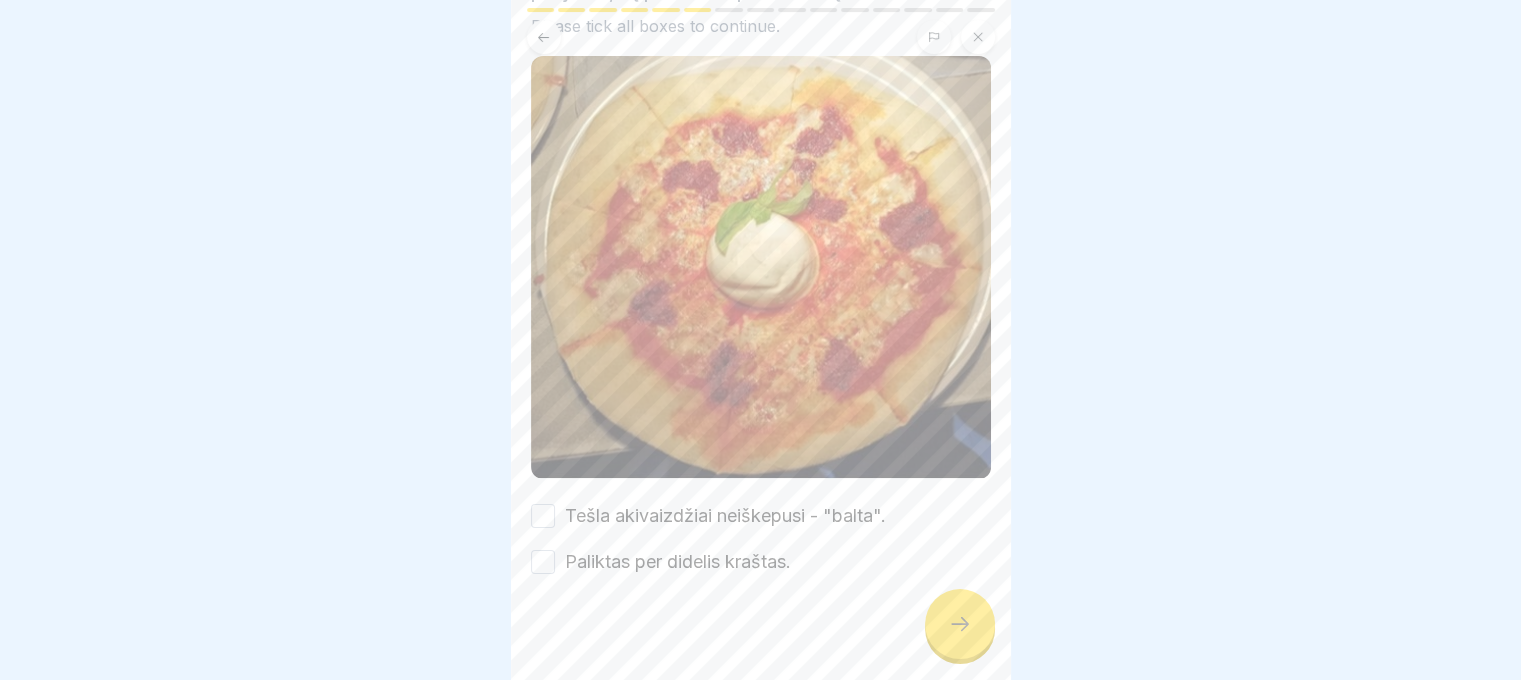 click on "Tešla akivaizdžiai neiškepusi - "balta"." at bounding box center [543, 516] 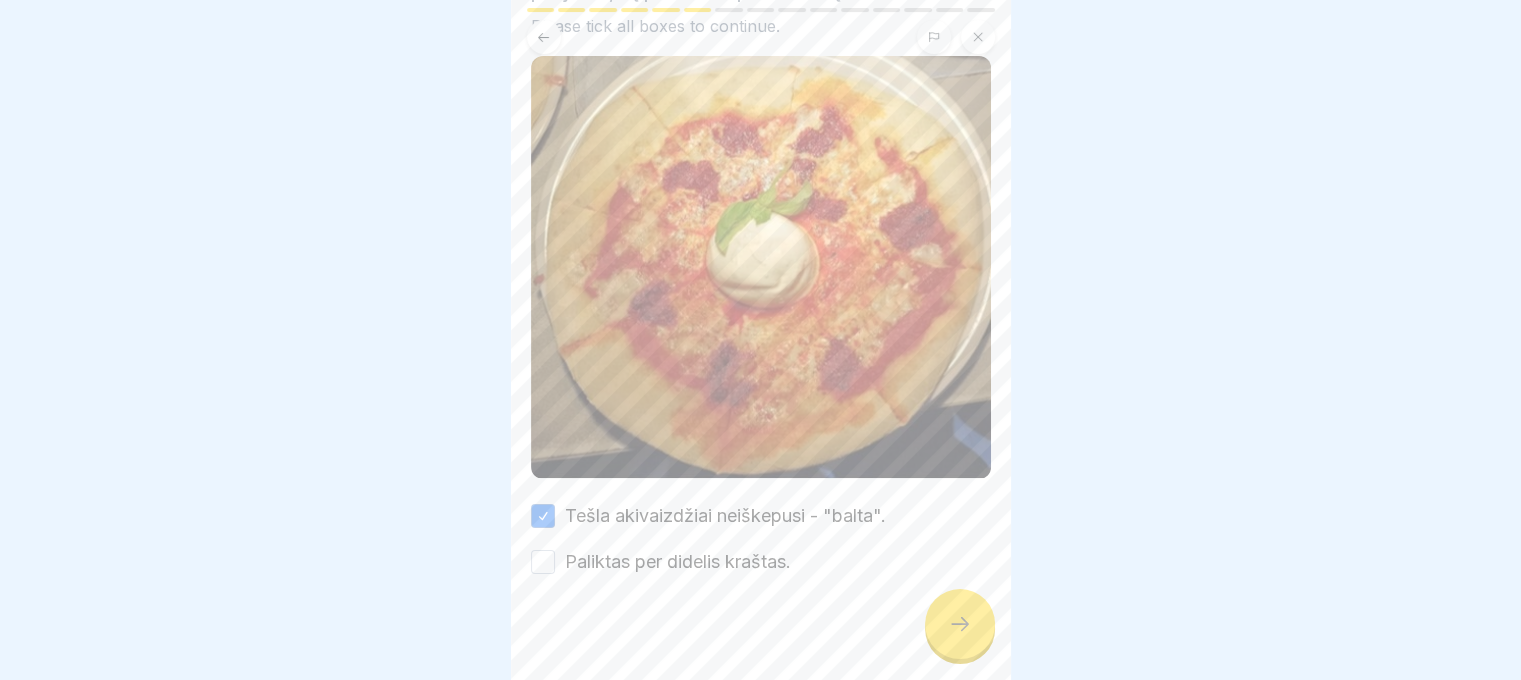 click on "Paliktas per didelis kraštas." at bounding box center [543, 562] 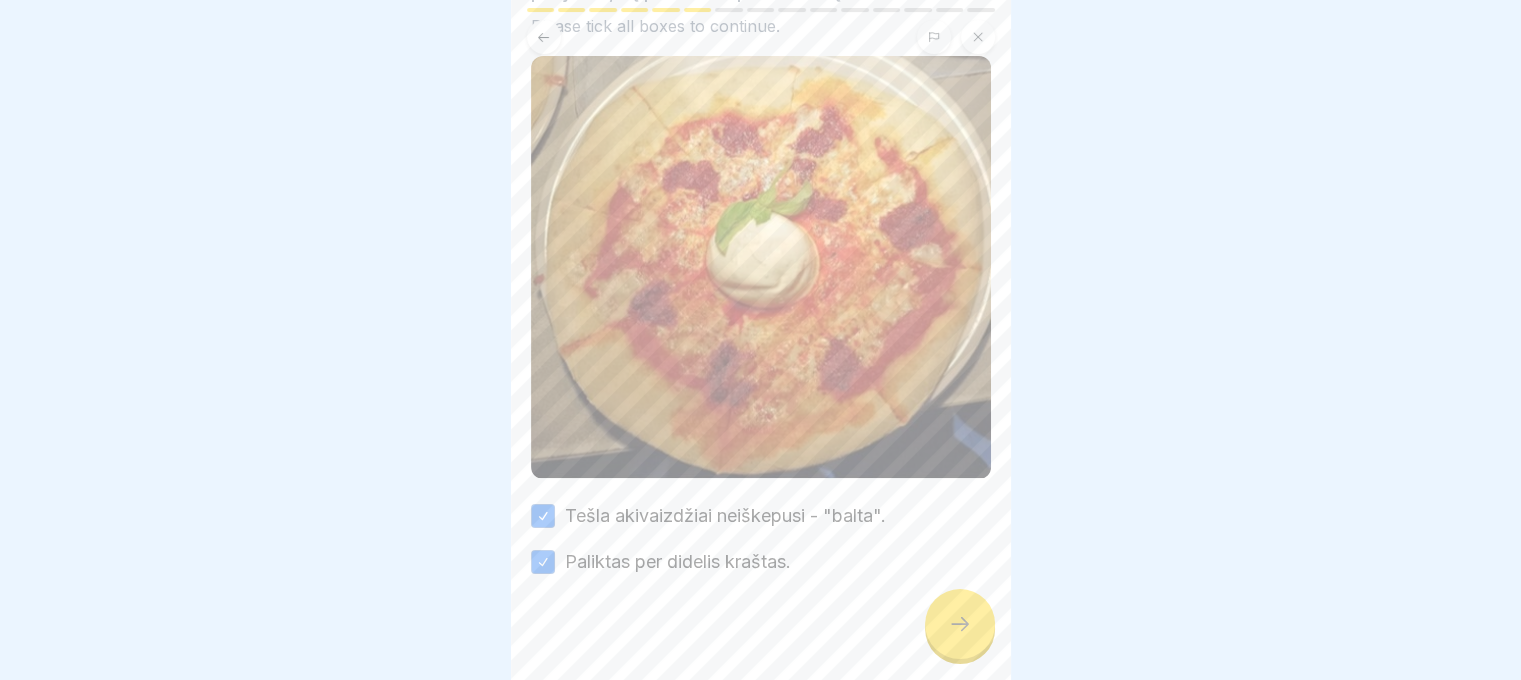 click at bounding box center [960, 624] 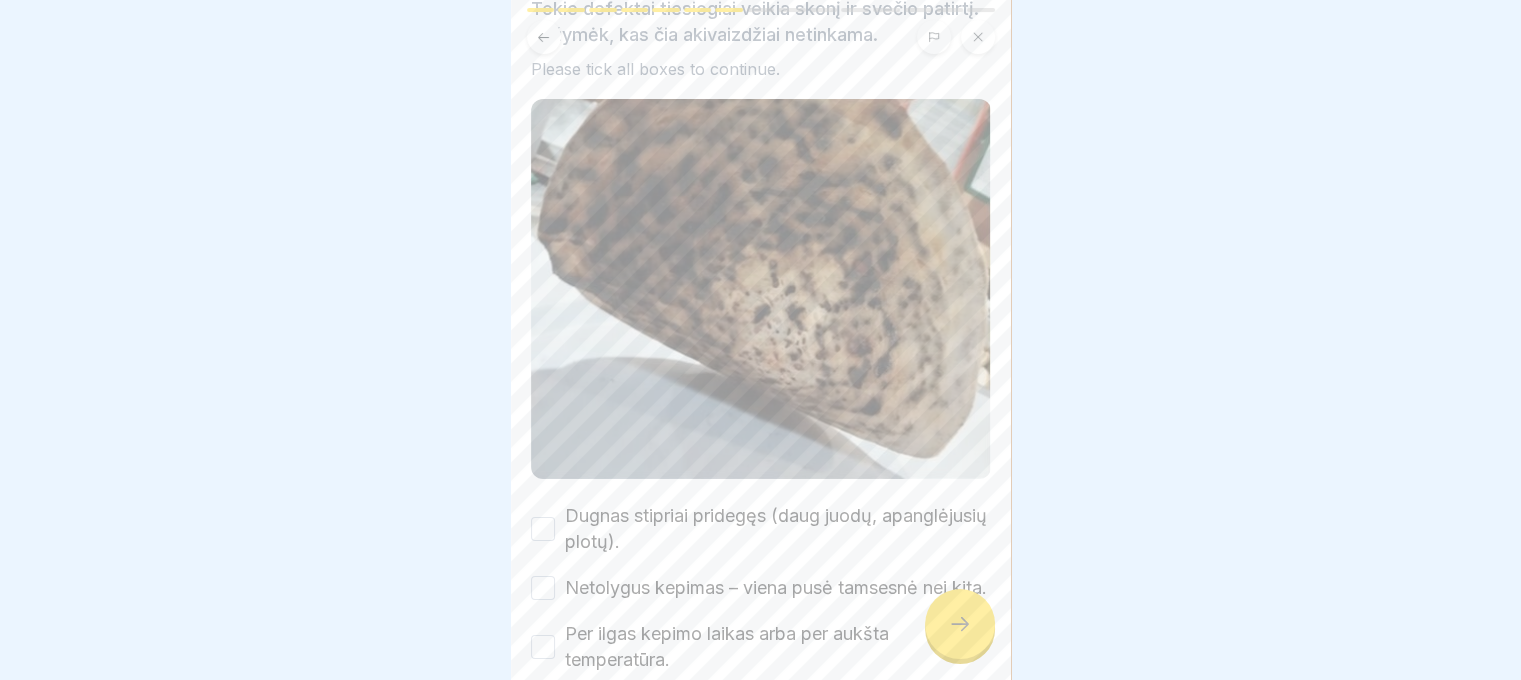 scroll, scrollTop: 288, scrollLeft: 0, axis: vertical 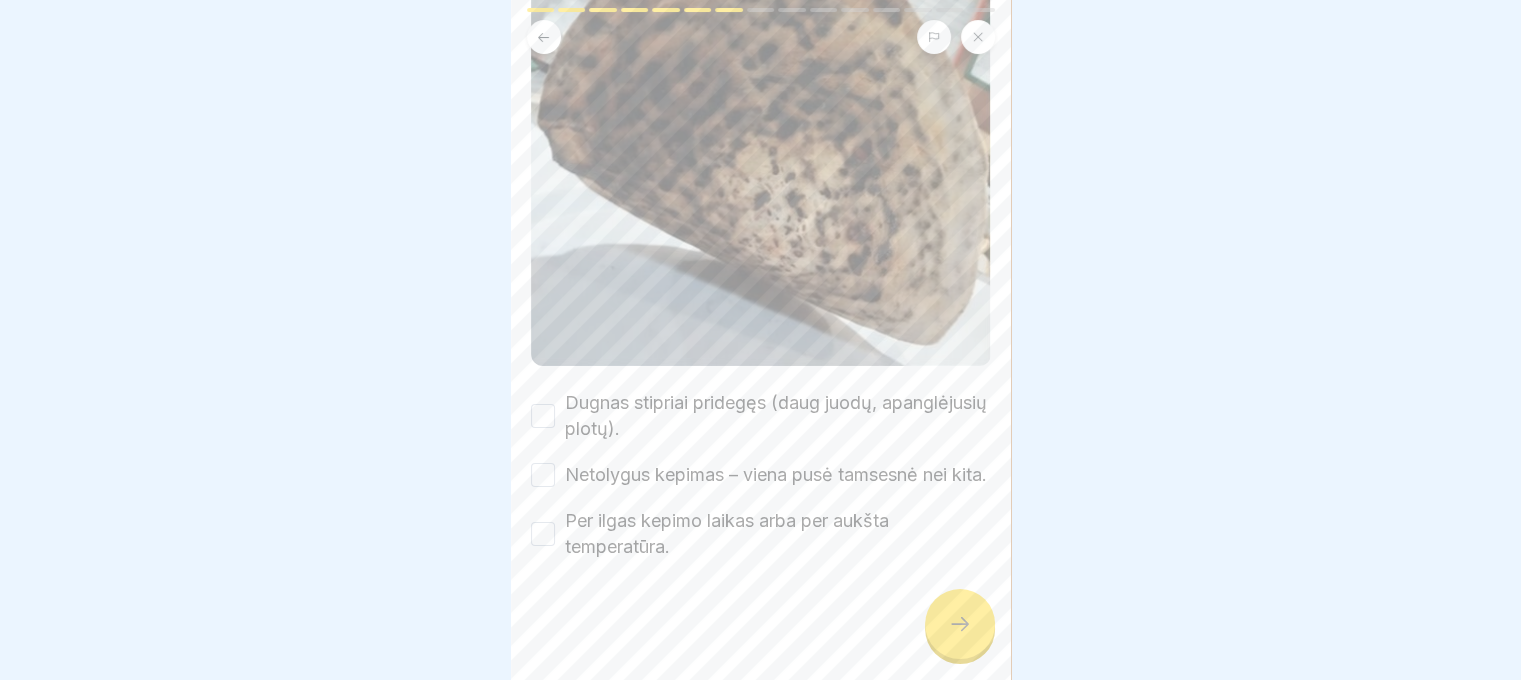 click on "Dugnas stipriai pridegęs (daug juodų, apanglėjusių plotų)." at bounding box center [543, 416] 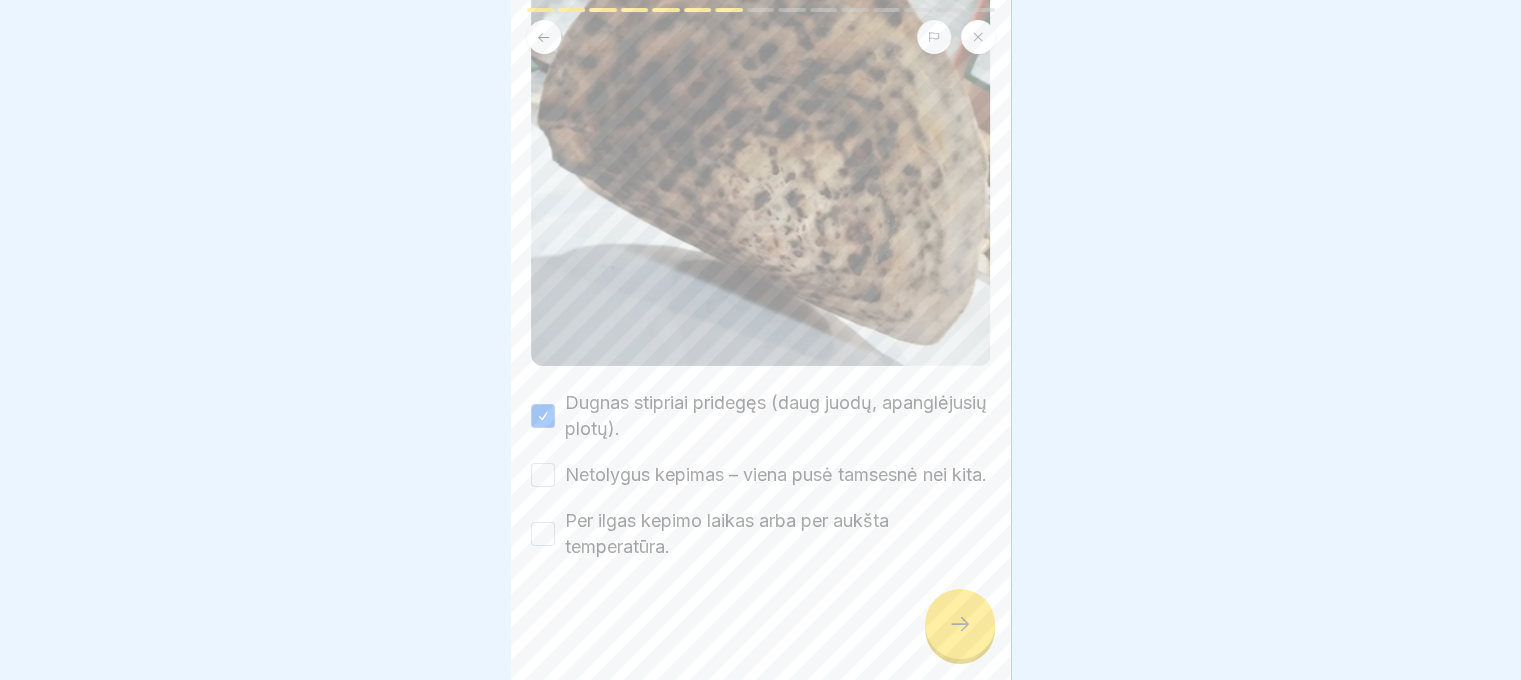 click on "Netolygus kepimas – viena pusė tamsesnė nei kita." at bounding box center [543, 475] 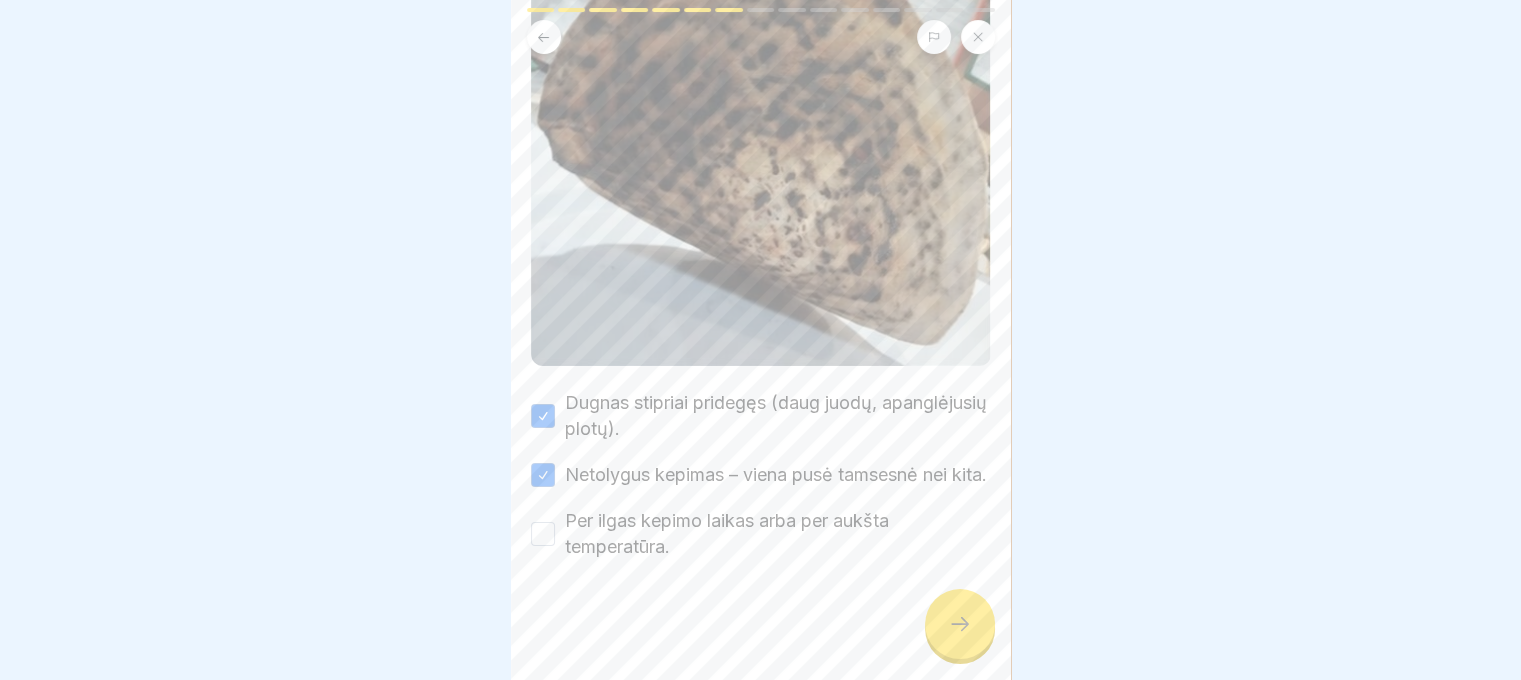 click on "Per ilgas kepimo laikas arba per aukšta temperatūra." at bounding box center [543, 534] 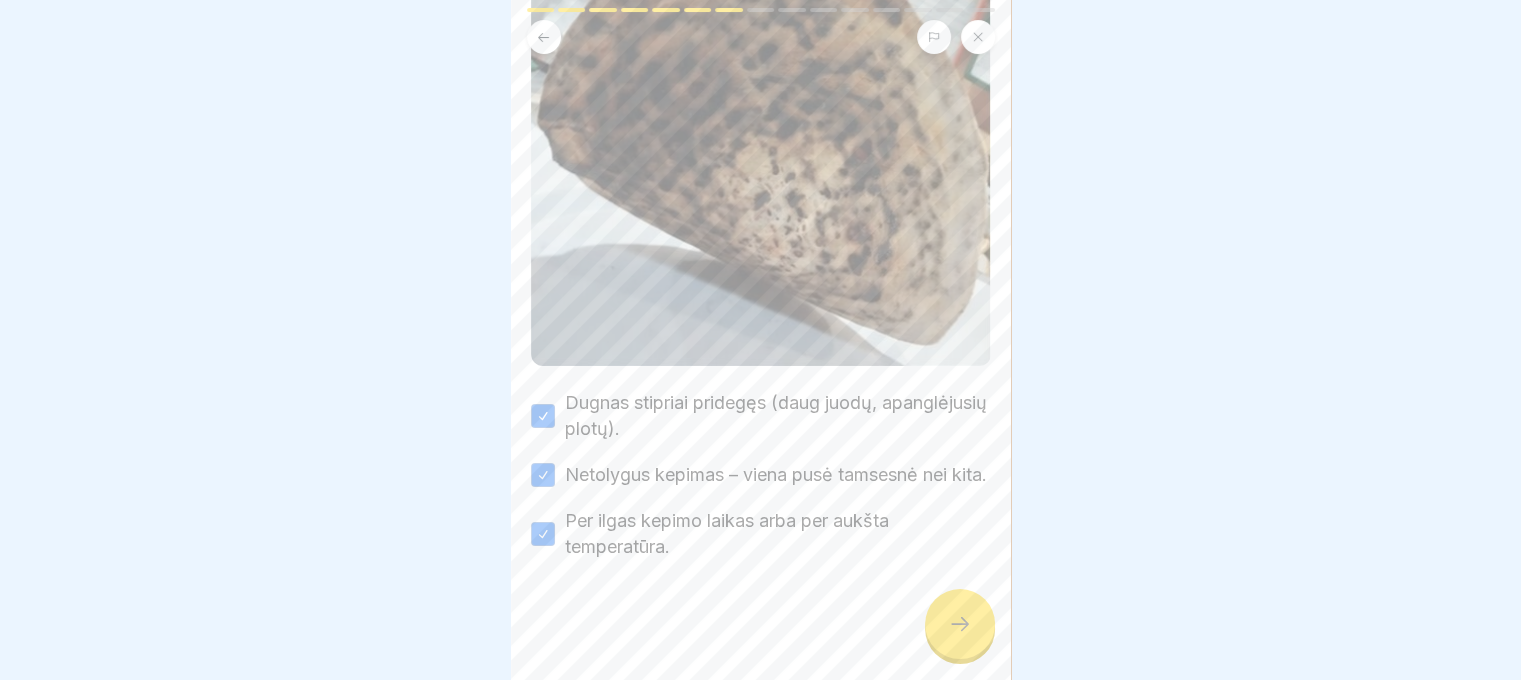 click at bounding box center [960, 624] 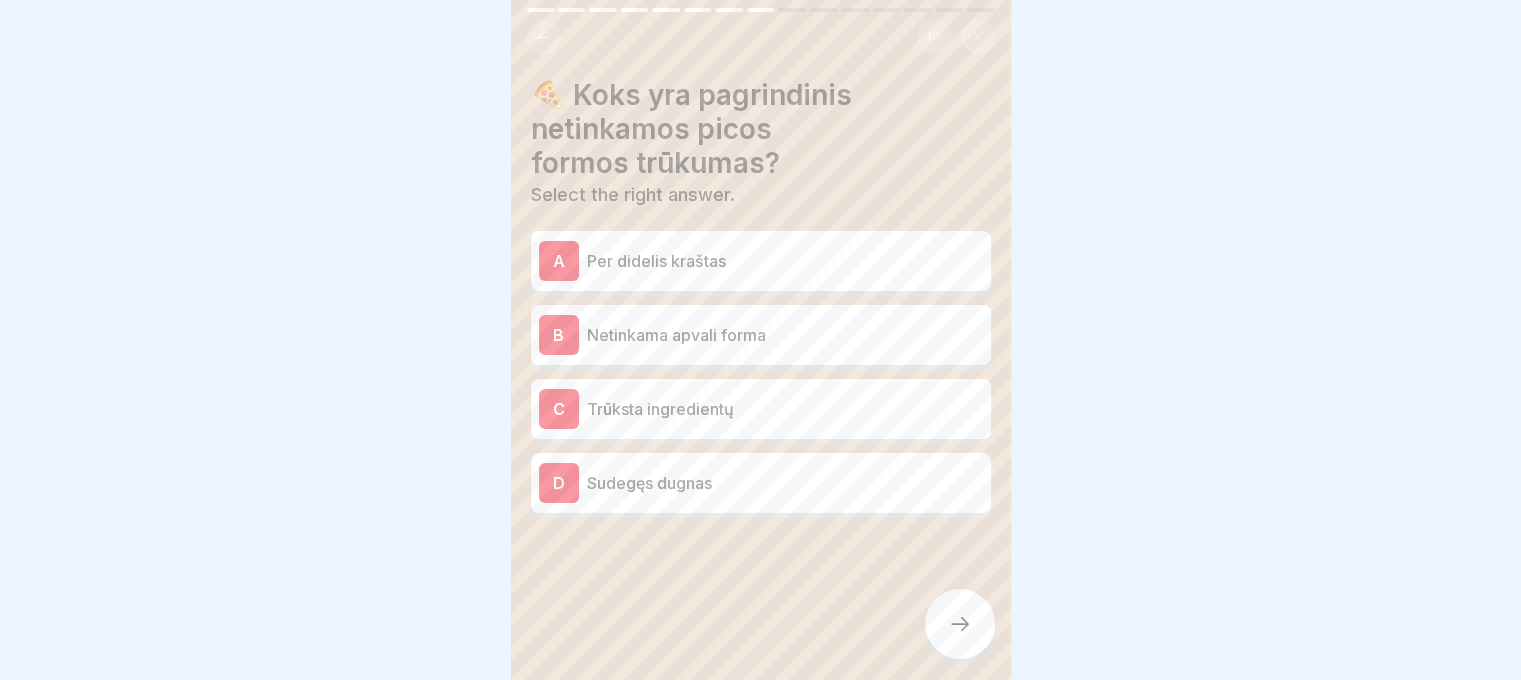 click on "Netinkama apvali forma" at bounding box center (785, 335) 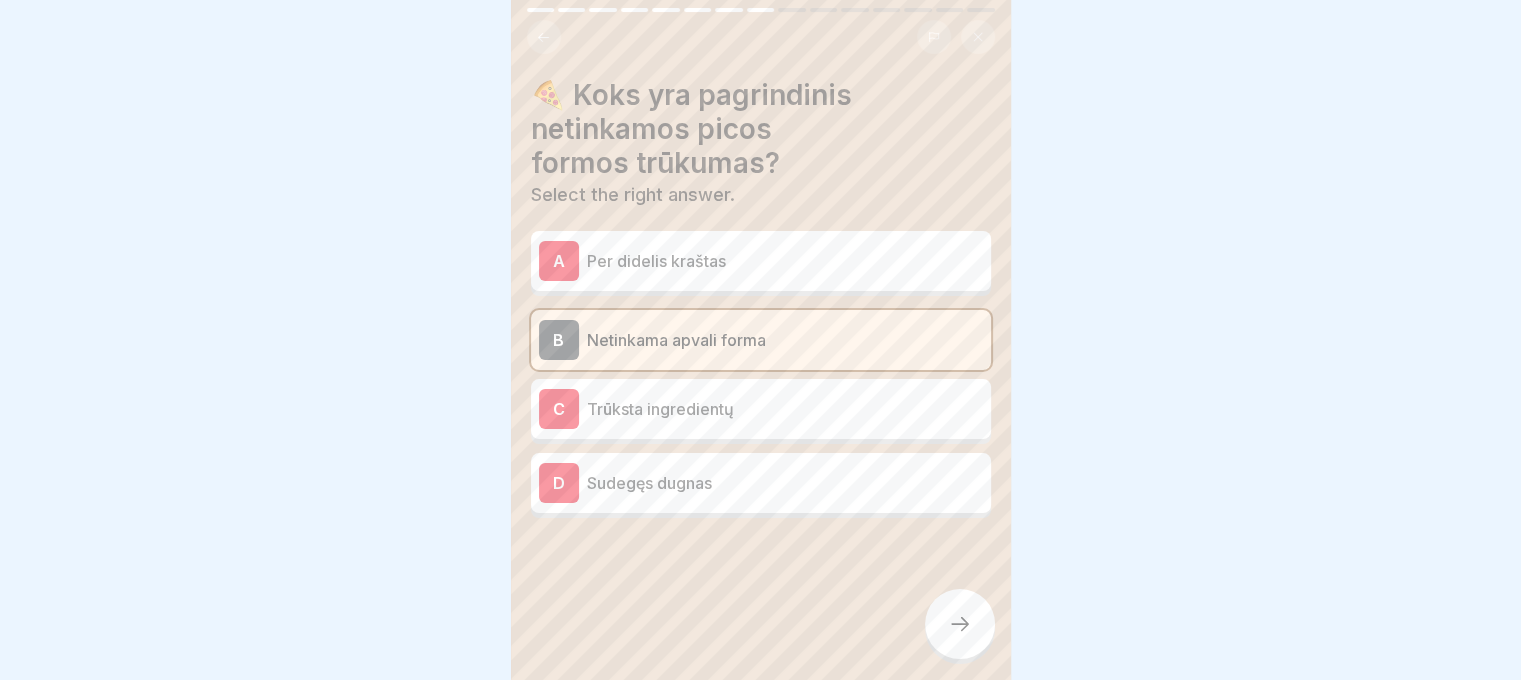 click 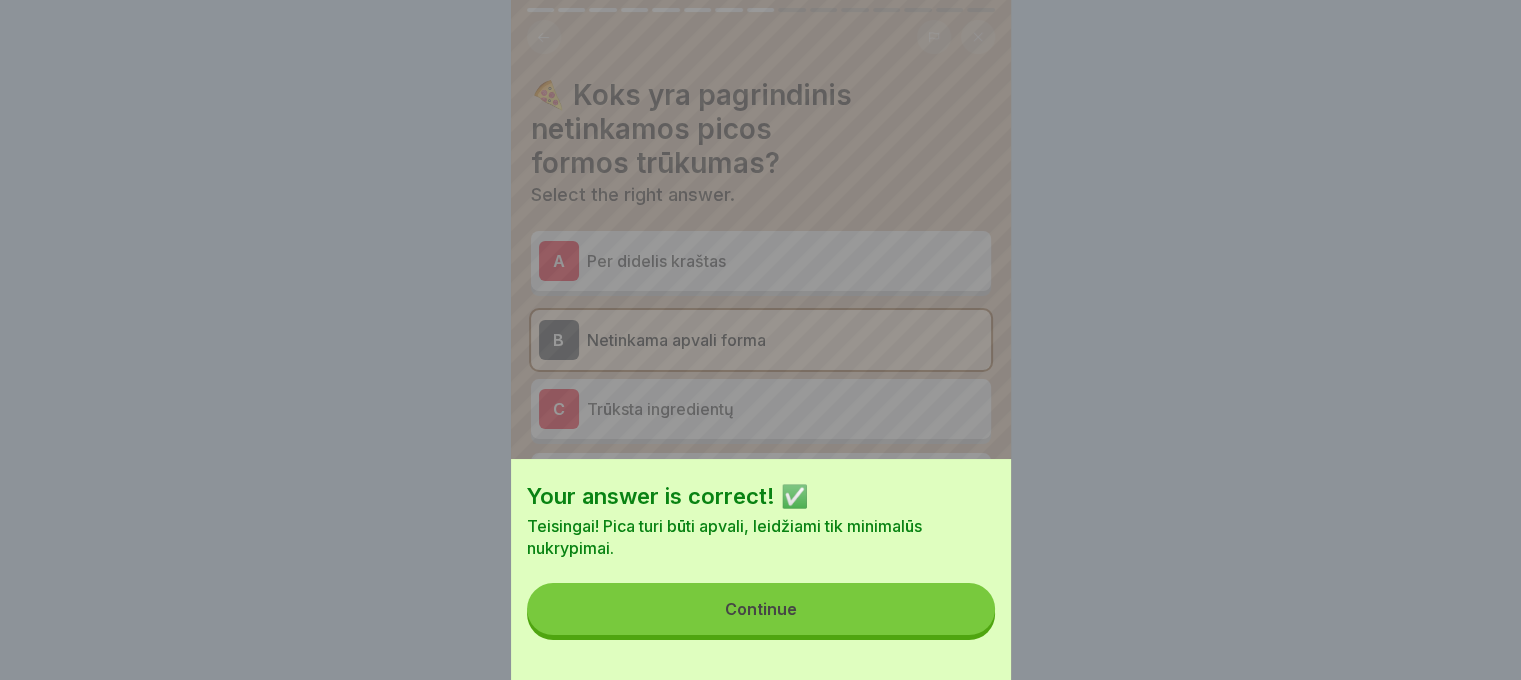 click on "Continue" at bounding box center [761, 609] 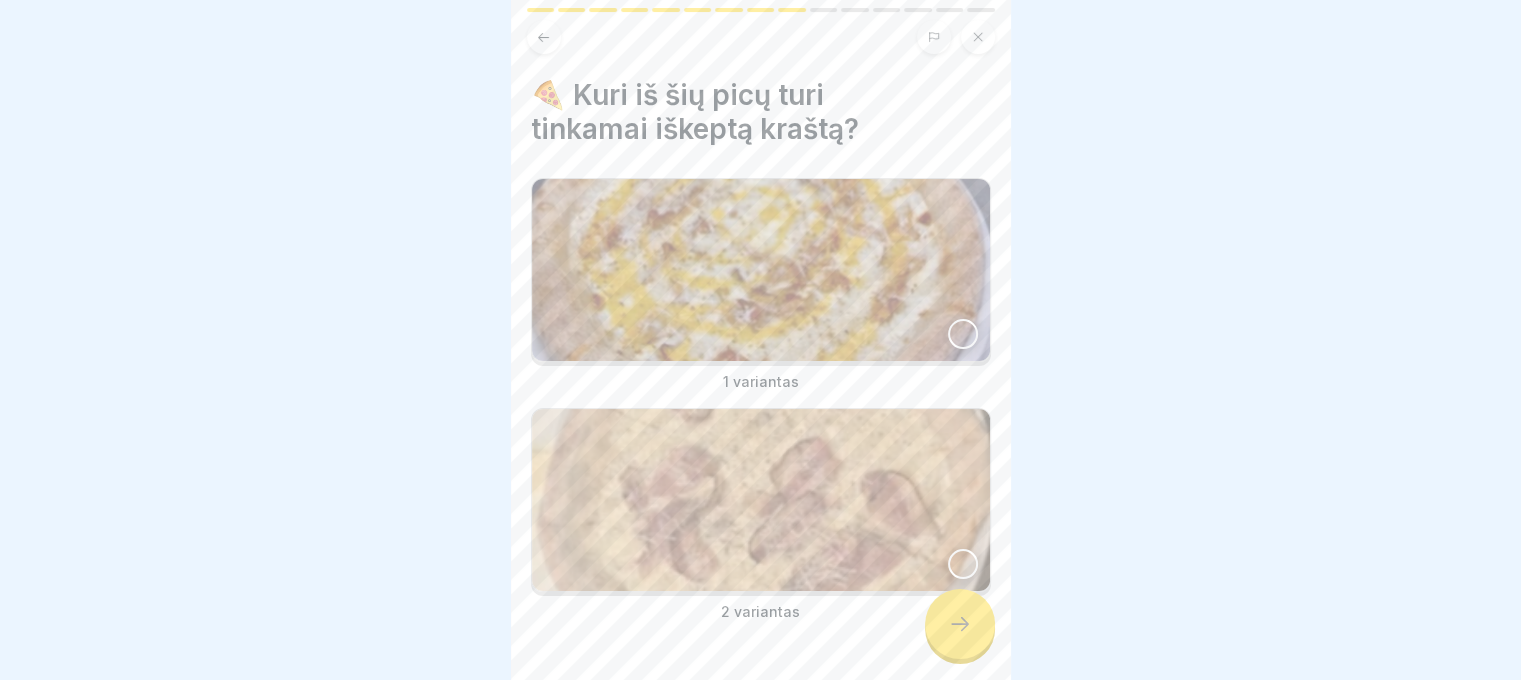 click at bounding box center (963, 334) 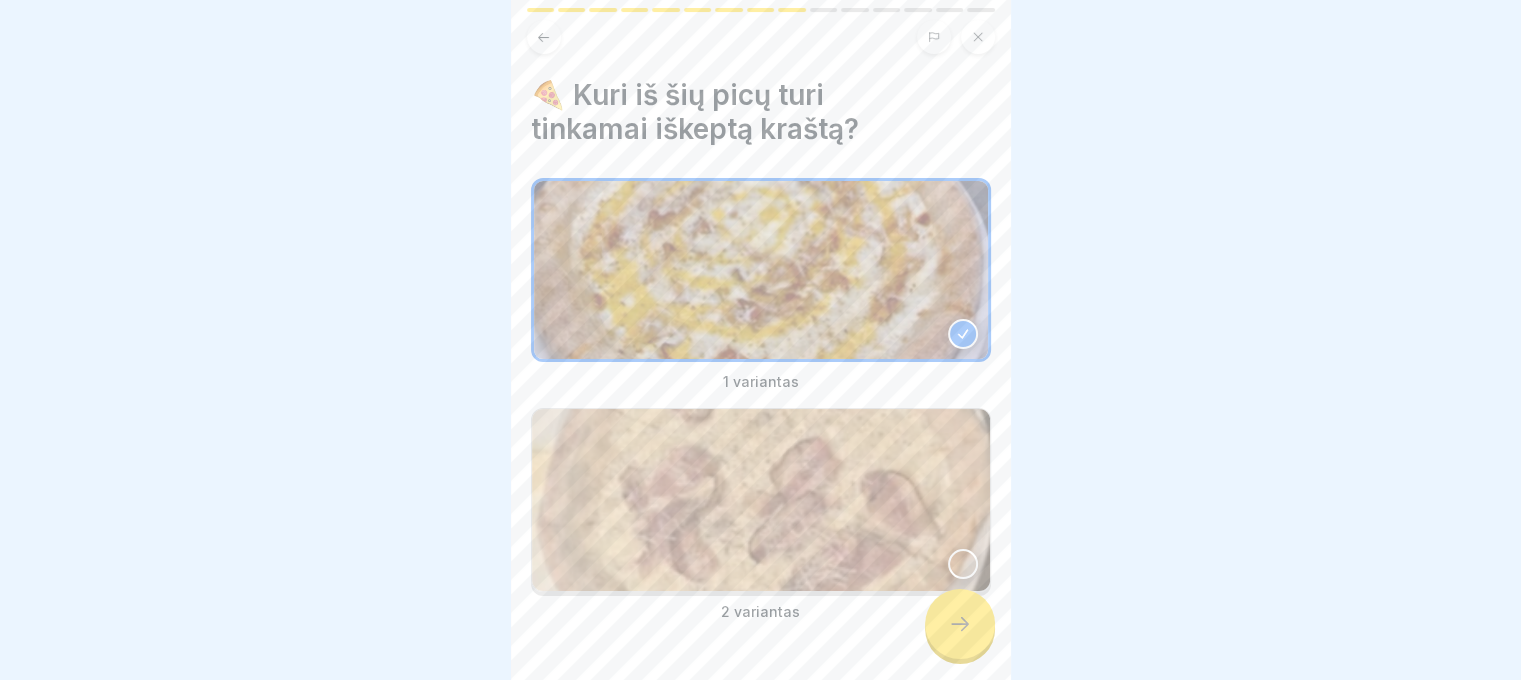 click 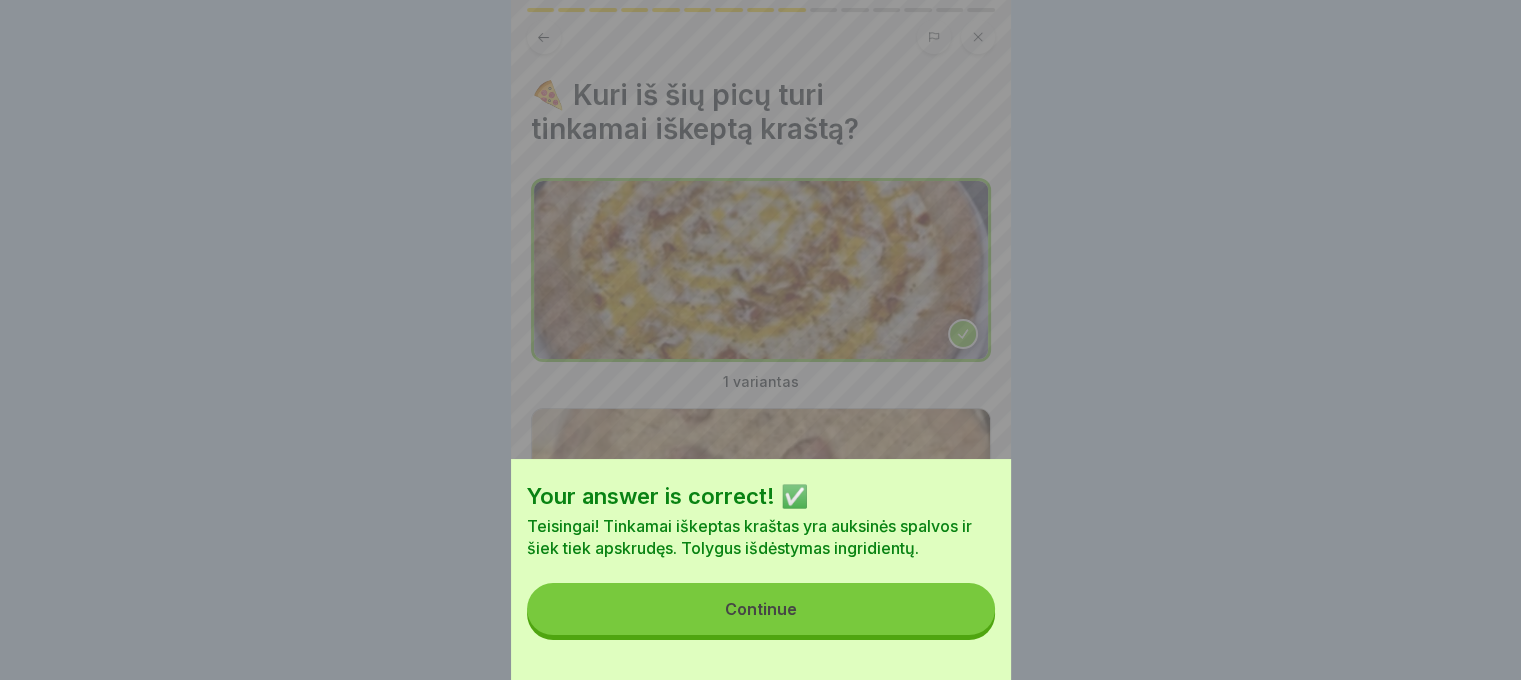 click on "Continue" at bounding box center (761, 609) 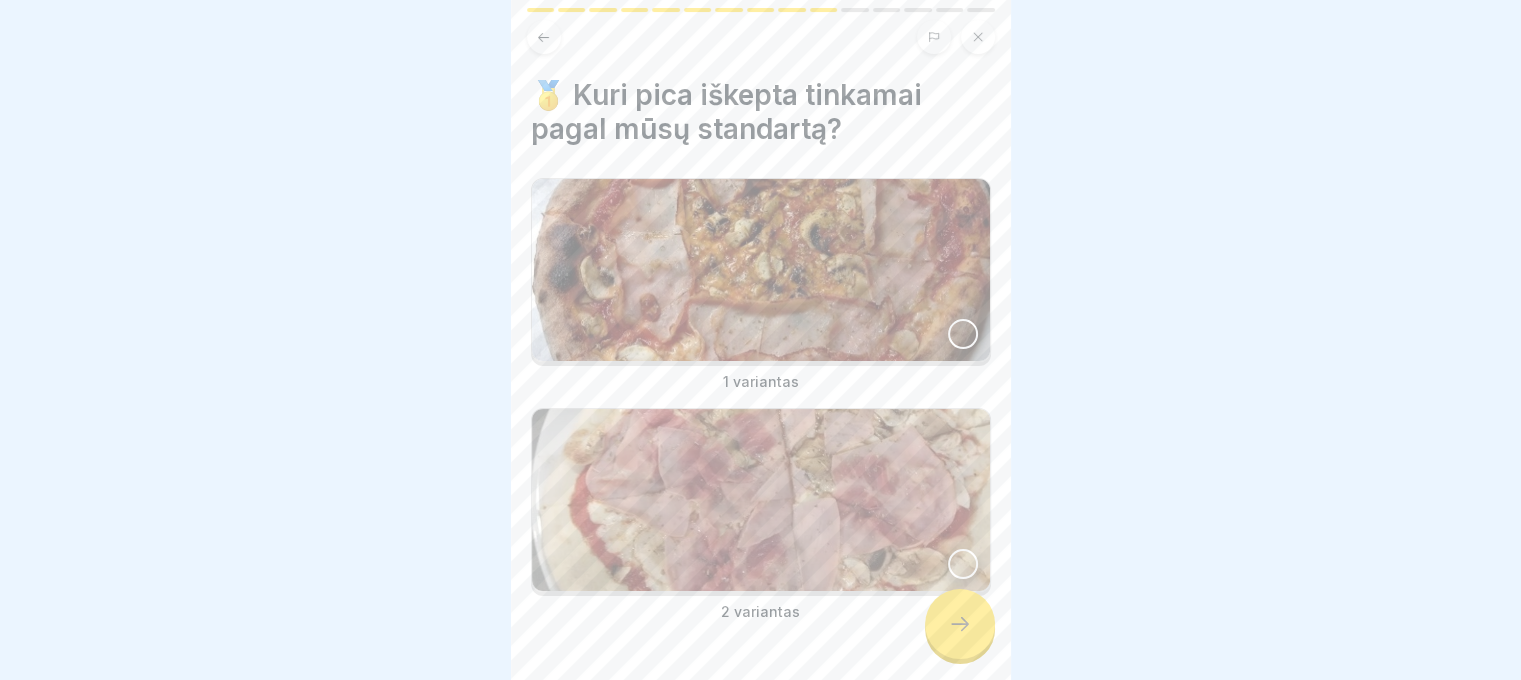 click at bounding box center (963, 334) 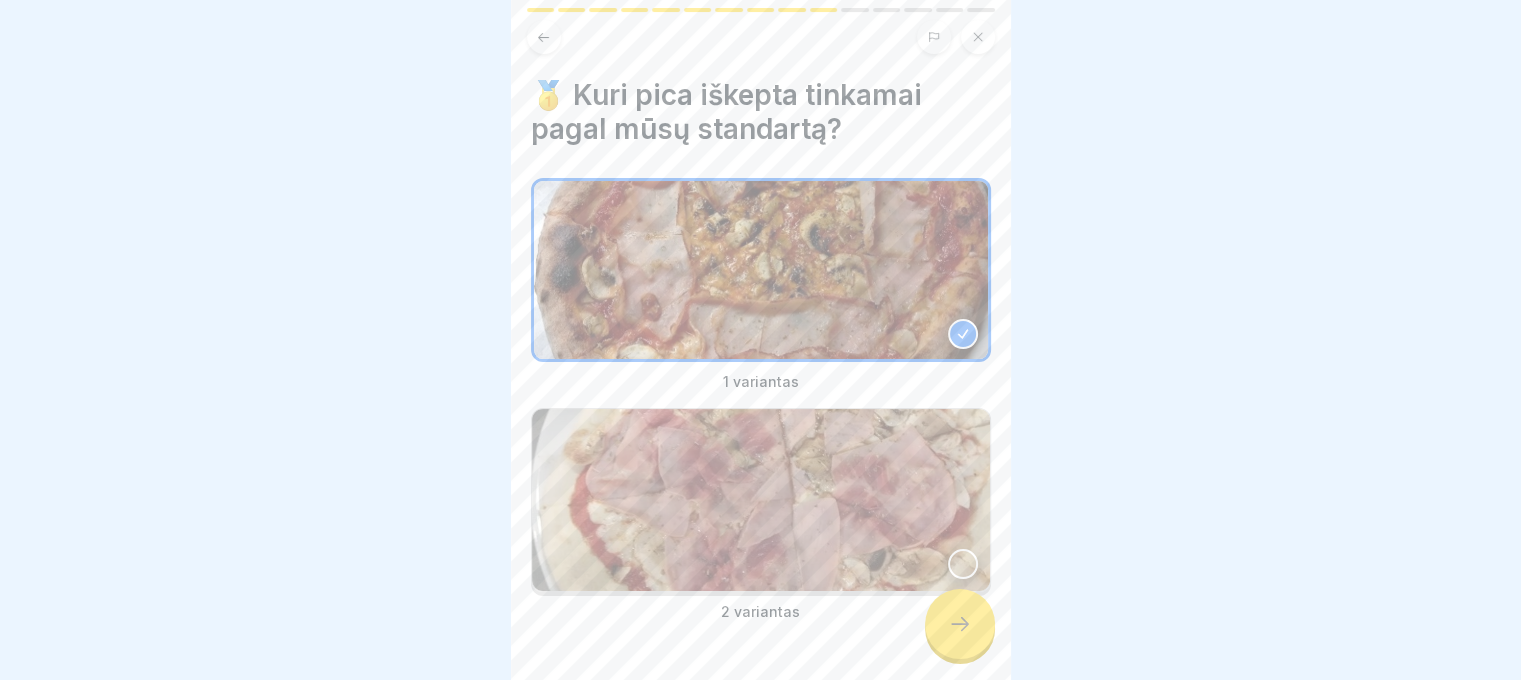 click 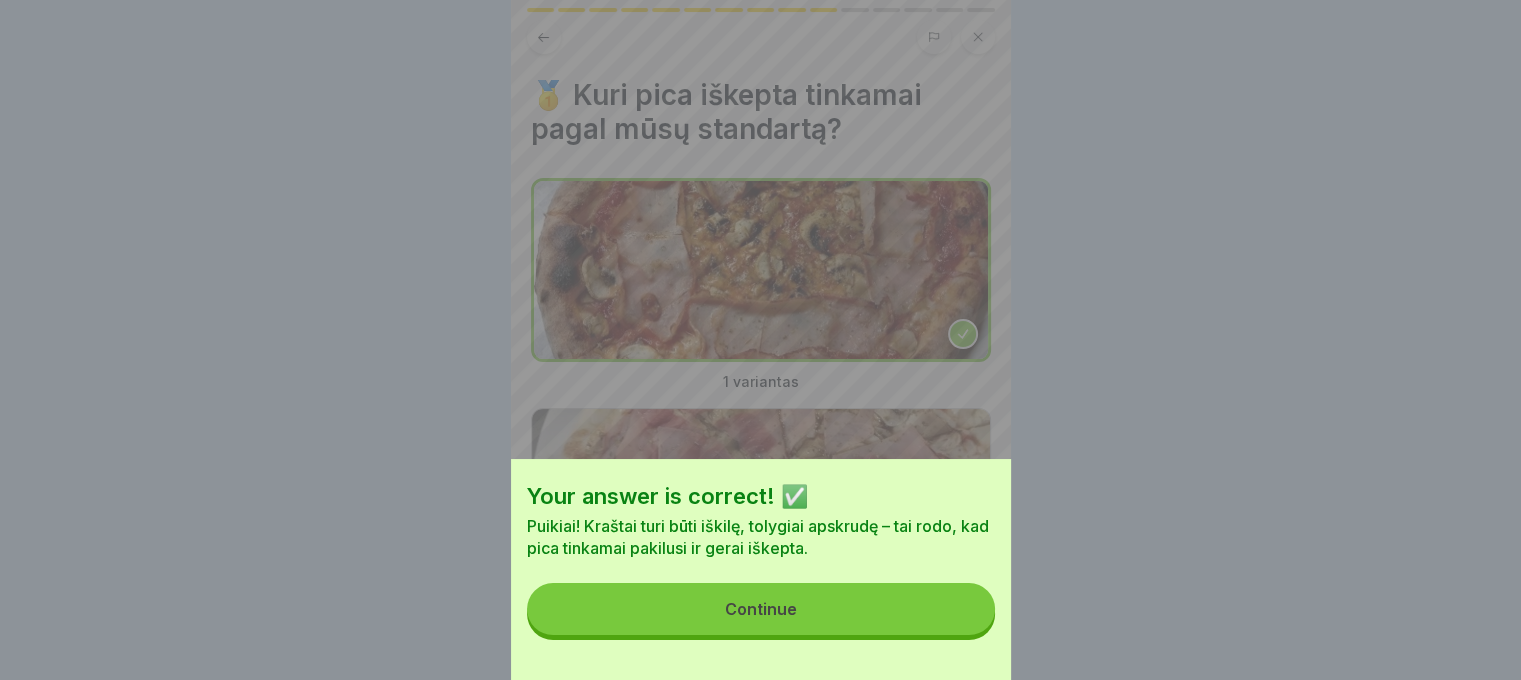 click on "Continue" at bounding box center (761, 609) 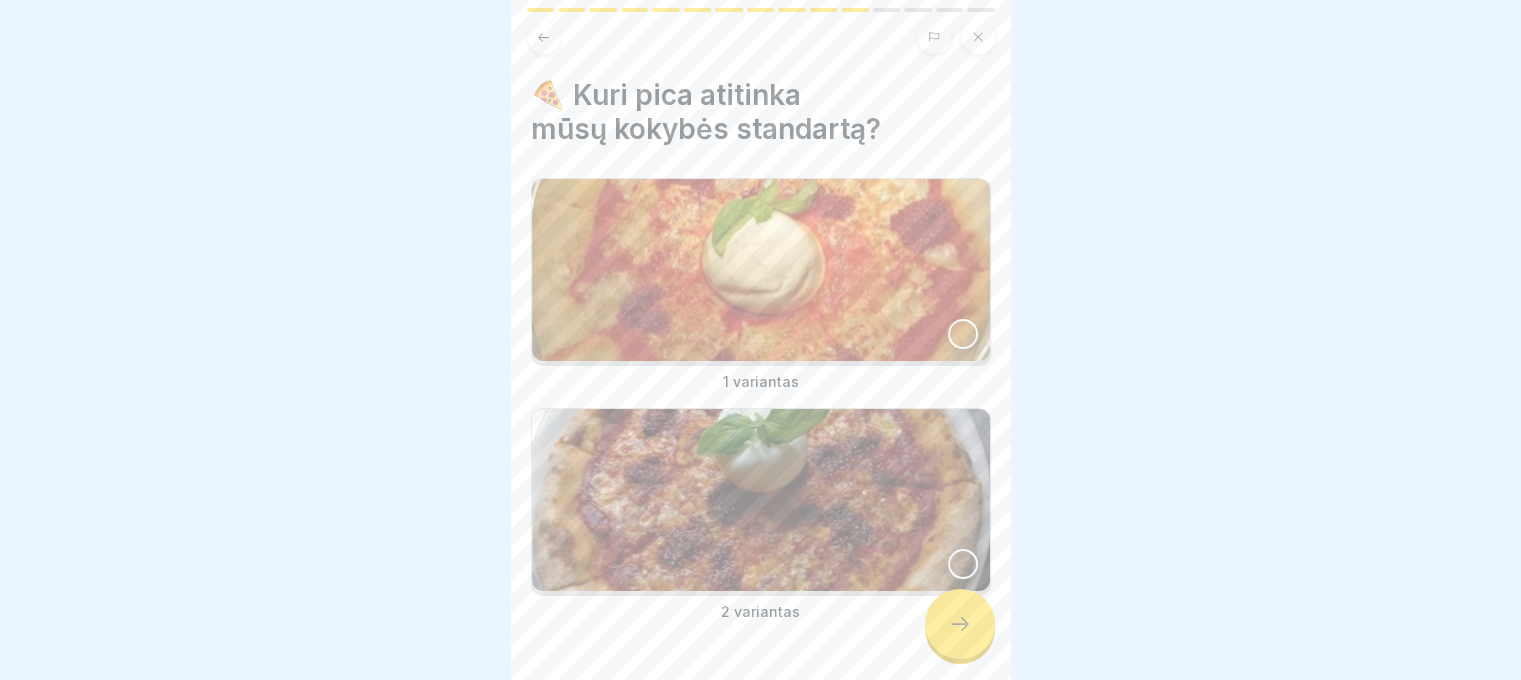 click at bounding box center [963, 564] 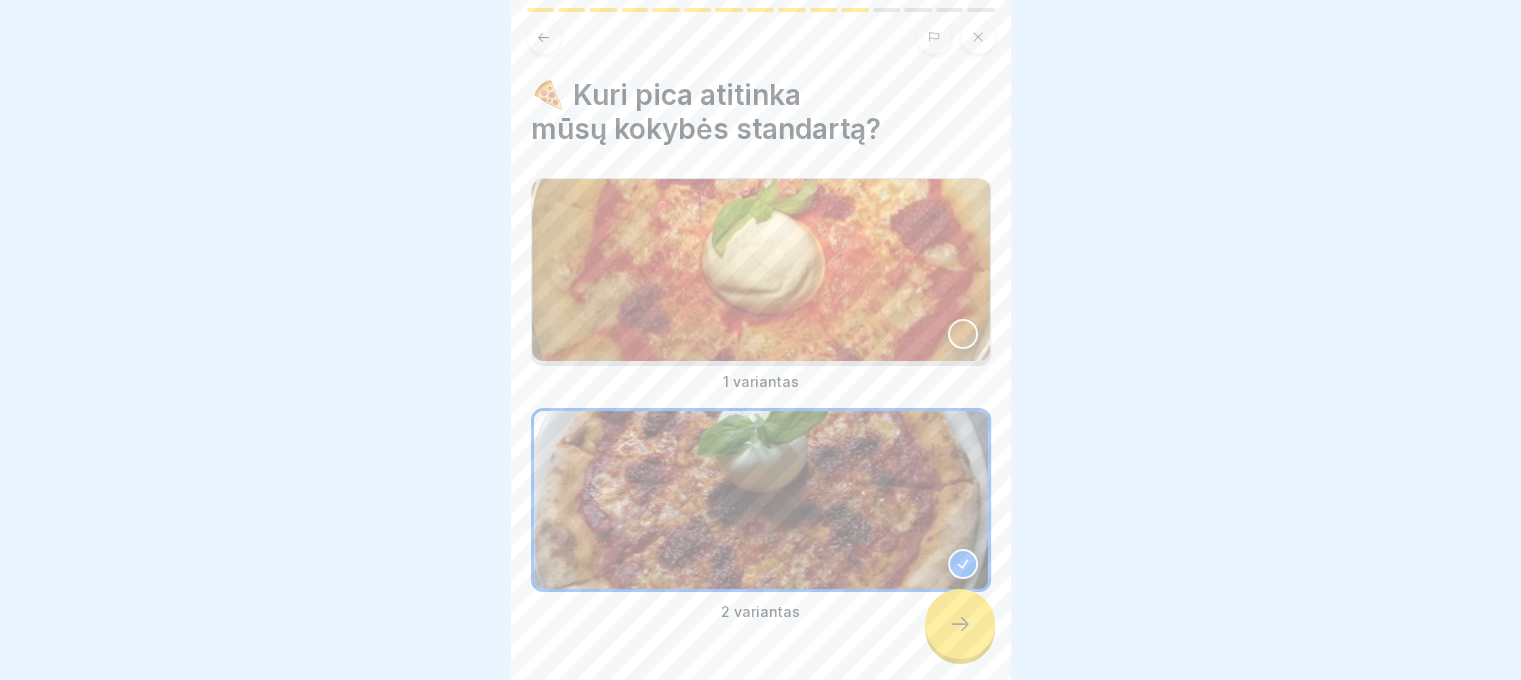 click at bounding box center (960, 624) 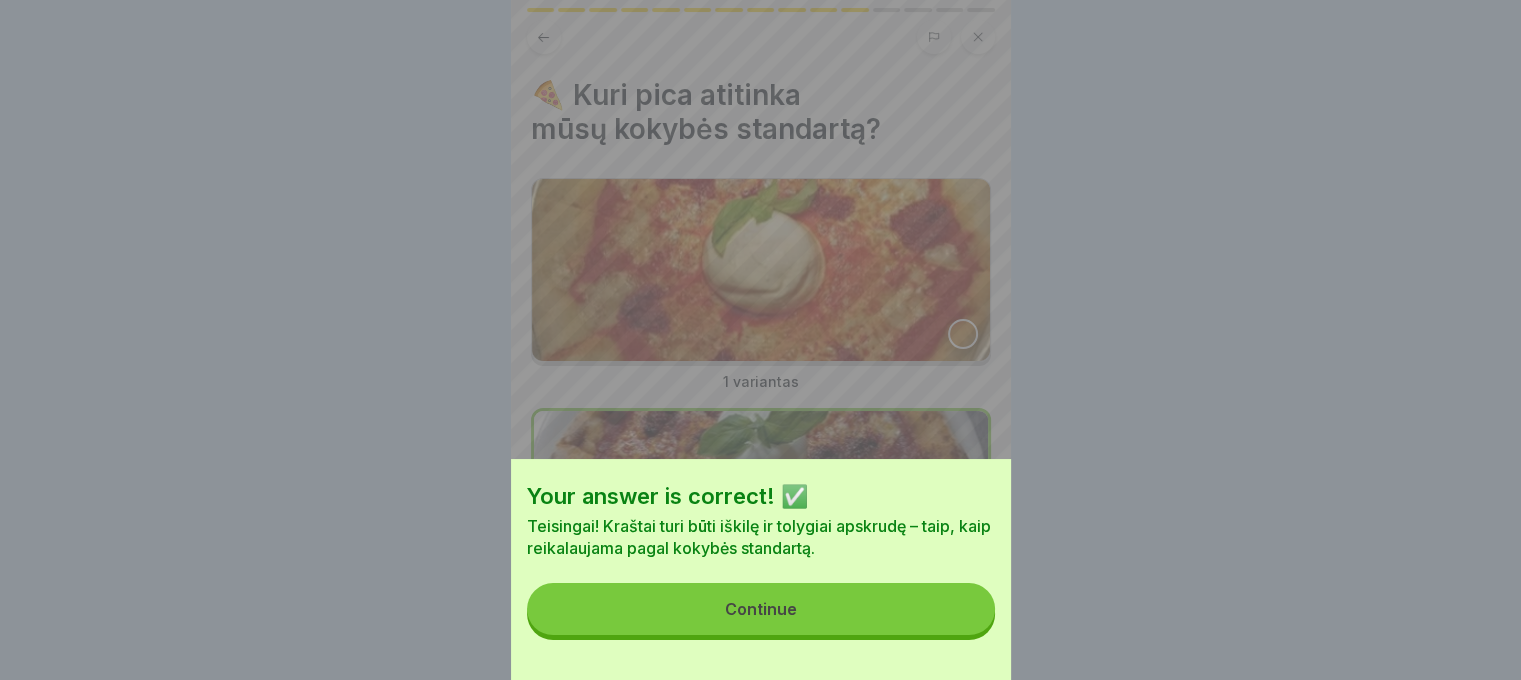 click on "Continue" at bounding box center [761, 609] 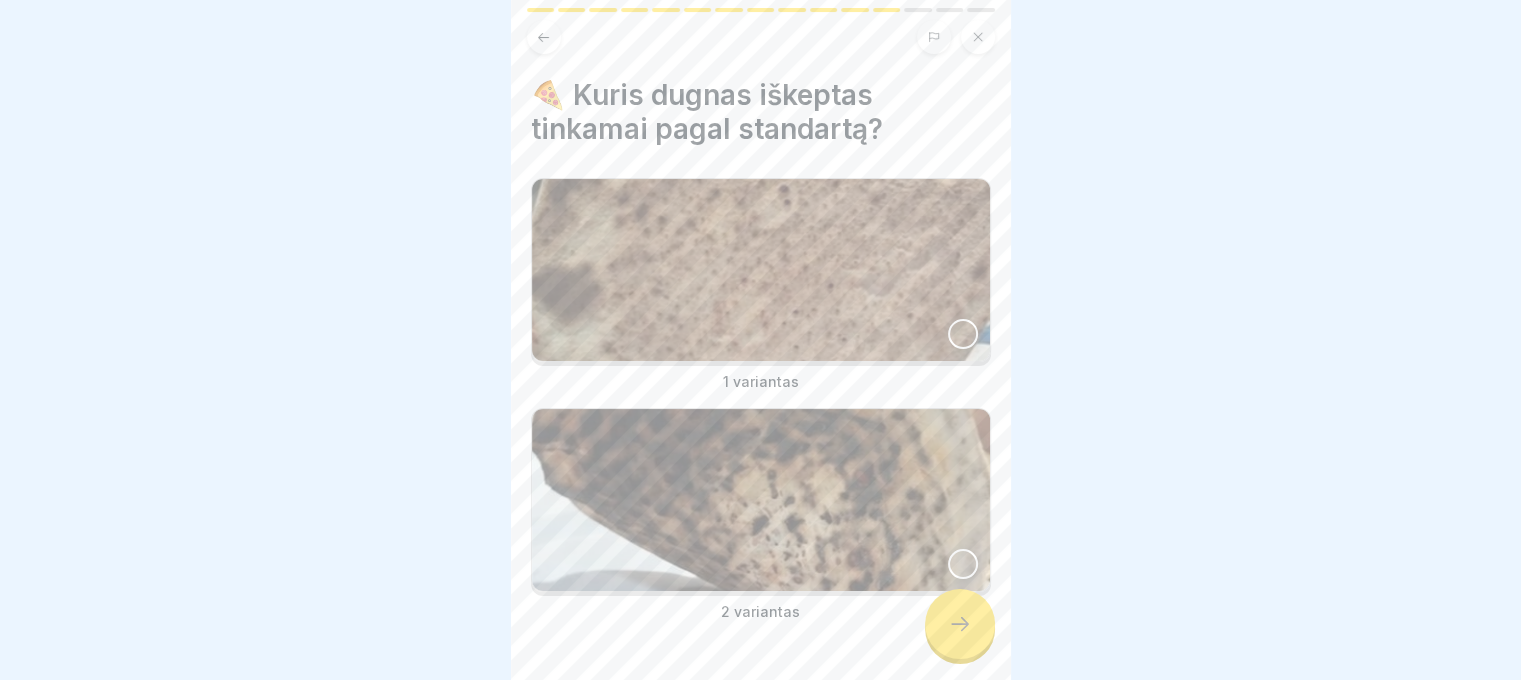 click at bounding box center [963, 334] 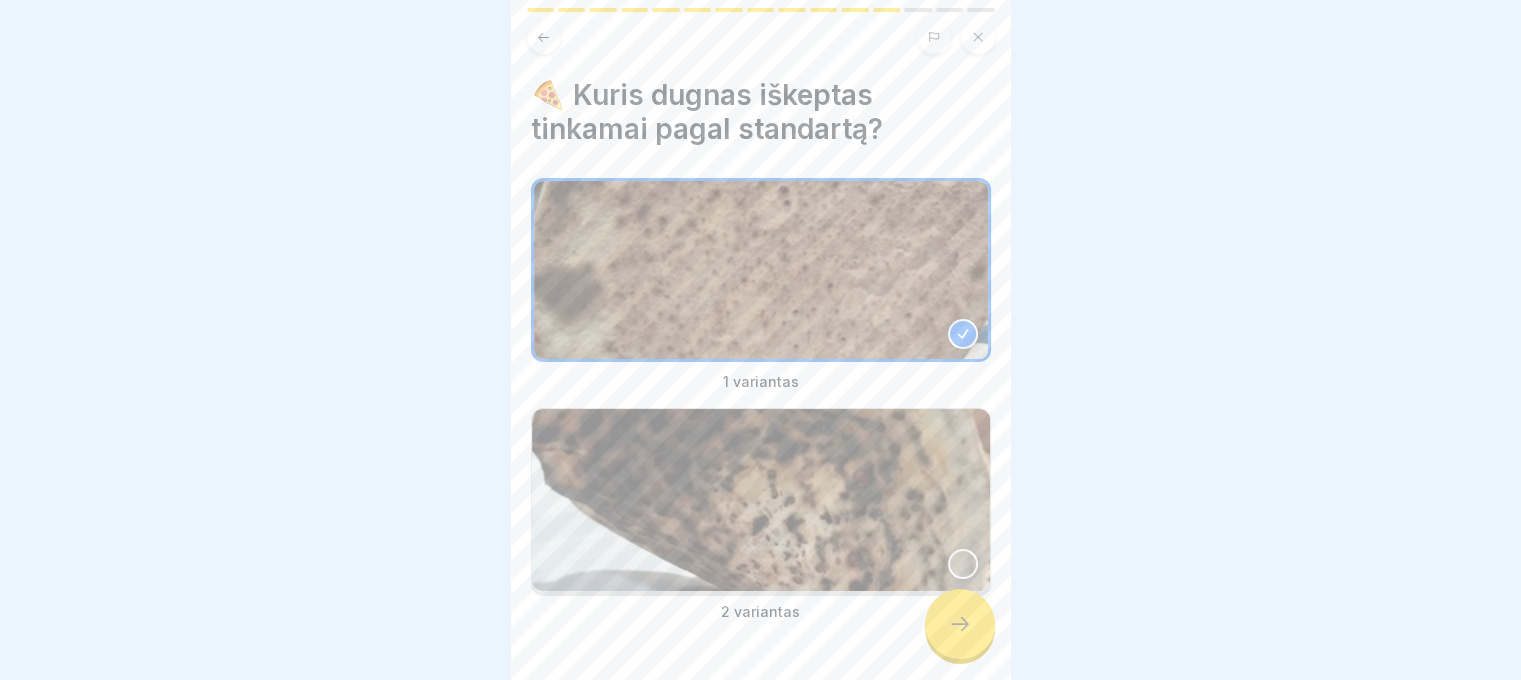 click 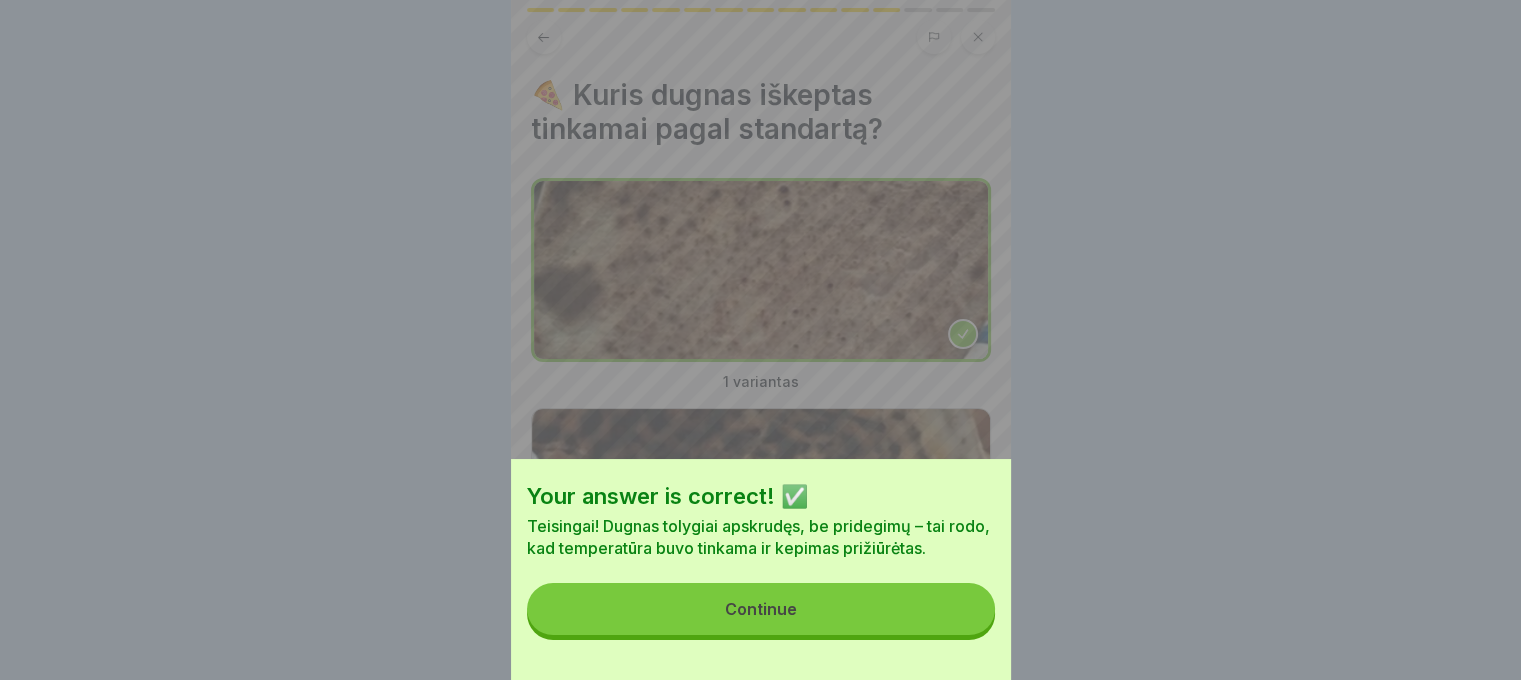 click on "Continue" at bounding box center [761, 609] 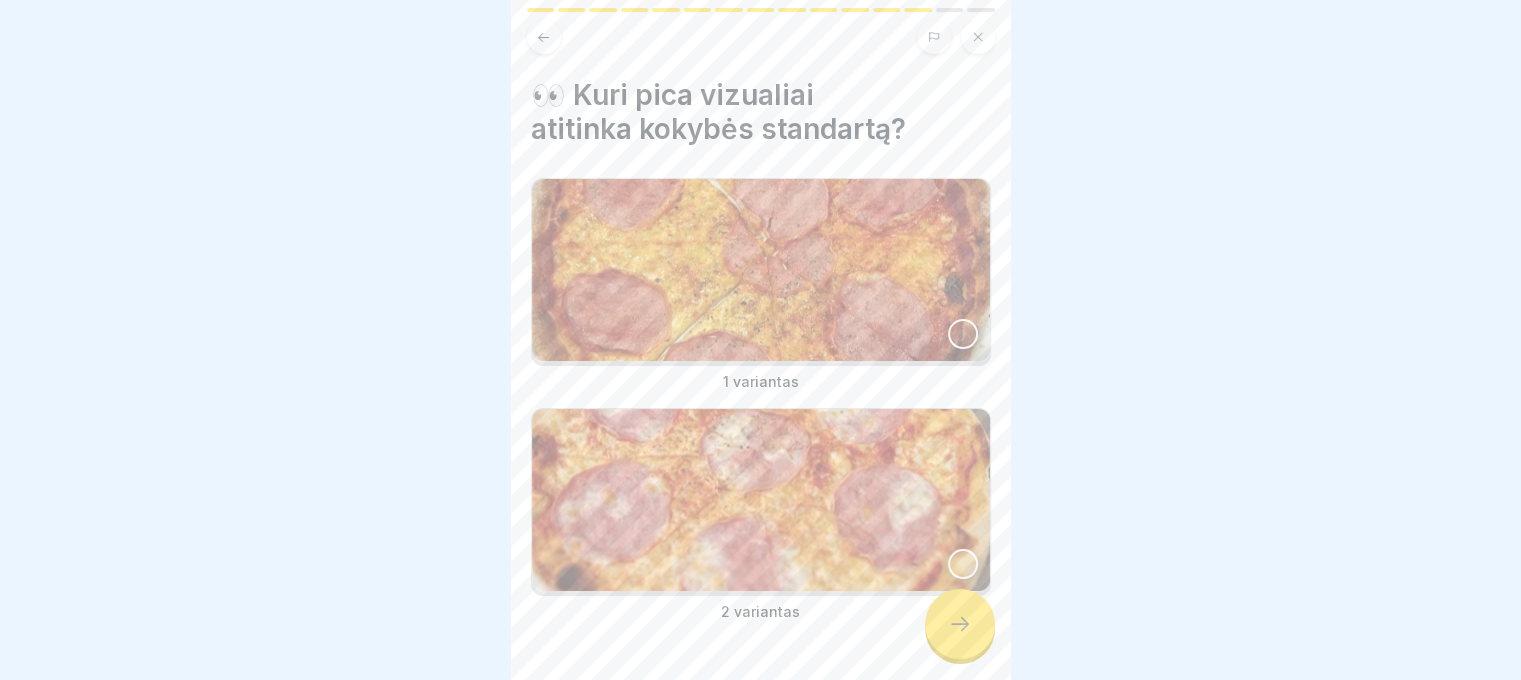 click at bounding box center (963, 564) 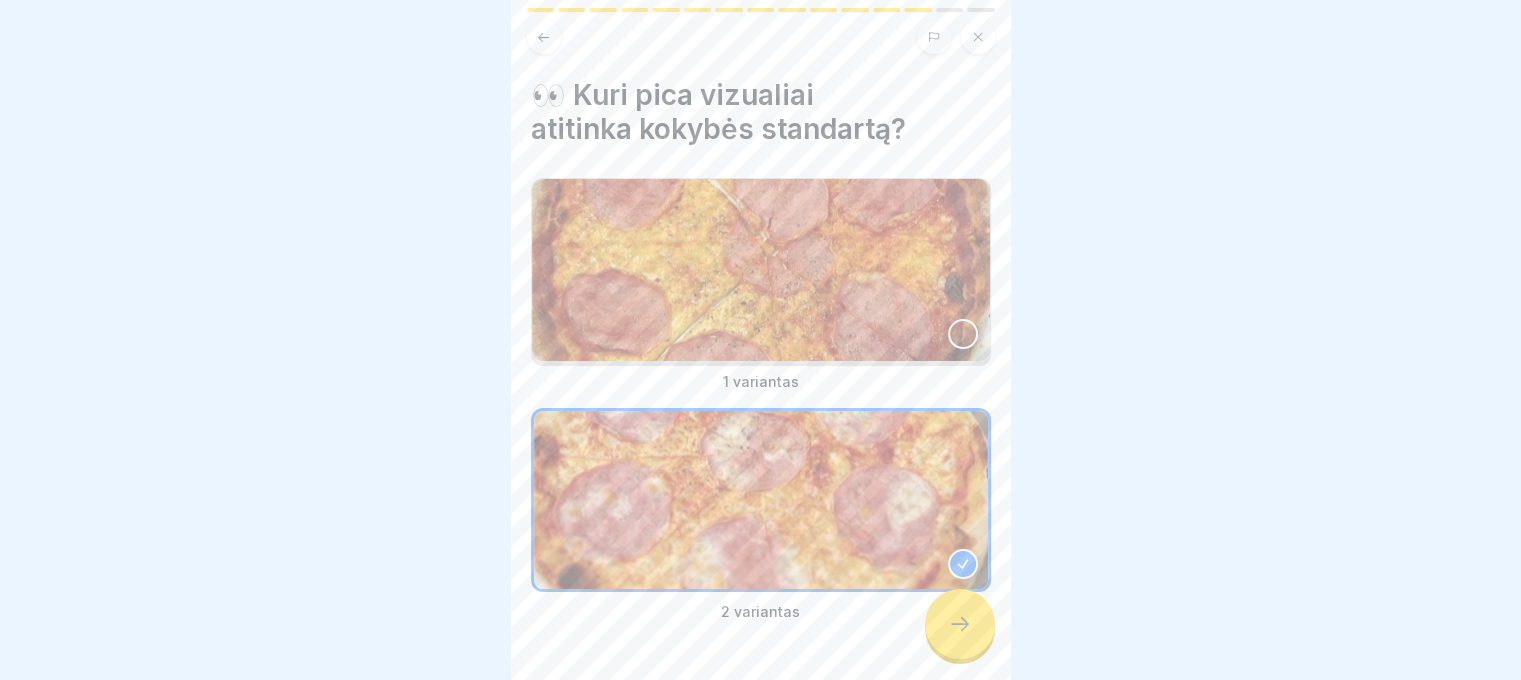 click 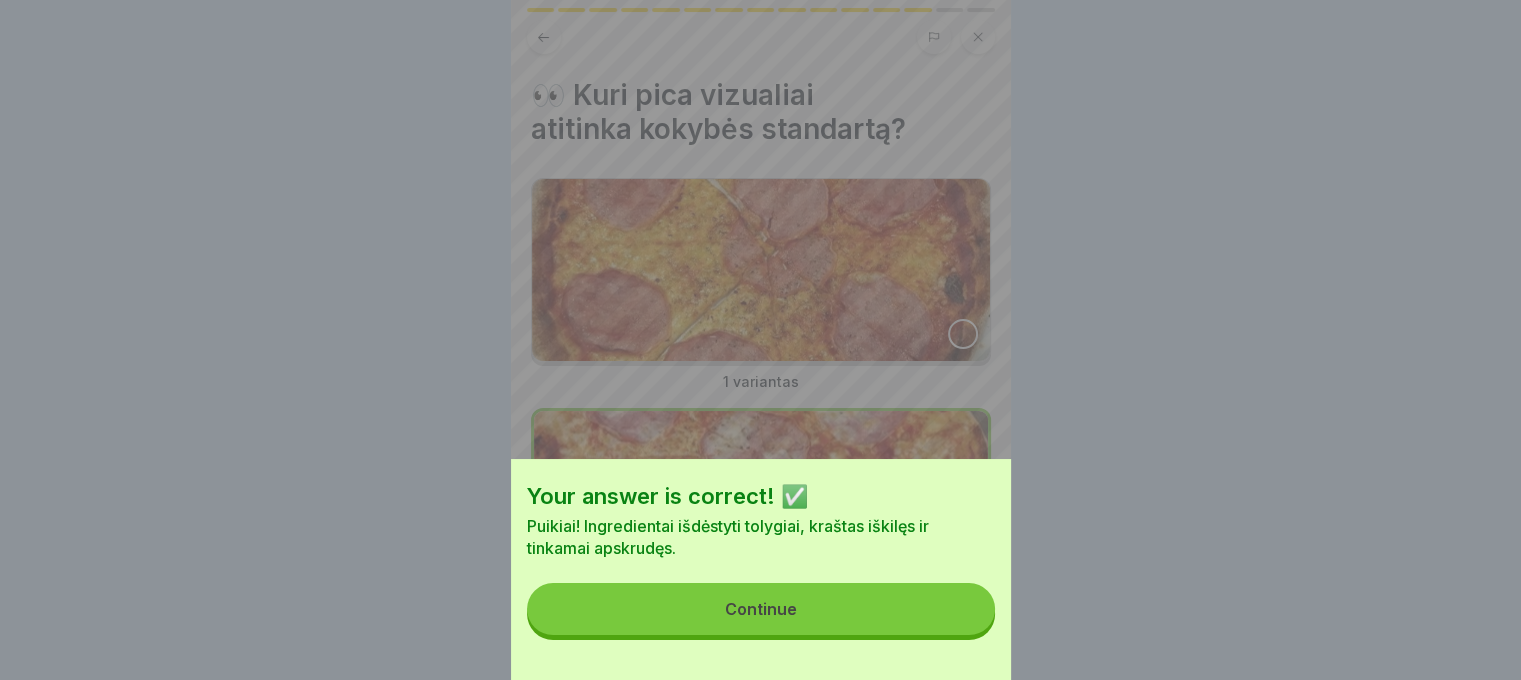 click on "Continue" at bounding box center (761, 609) 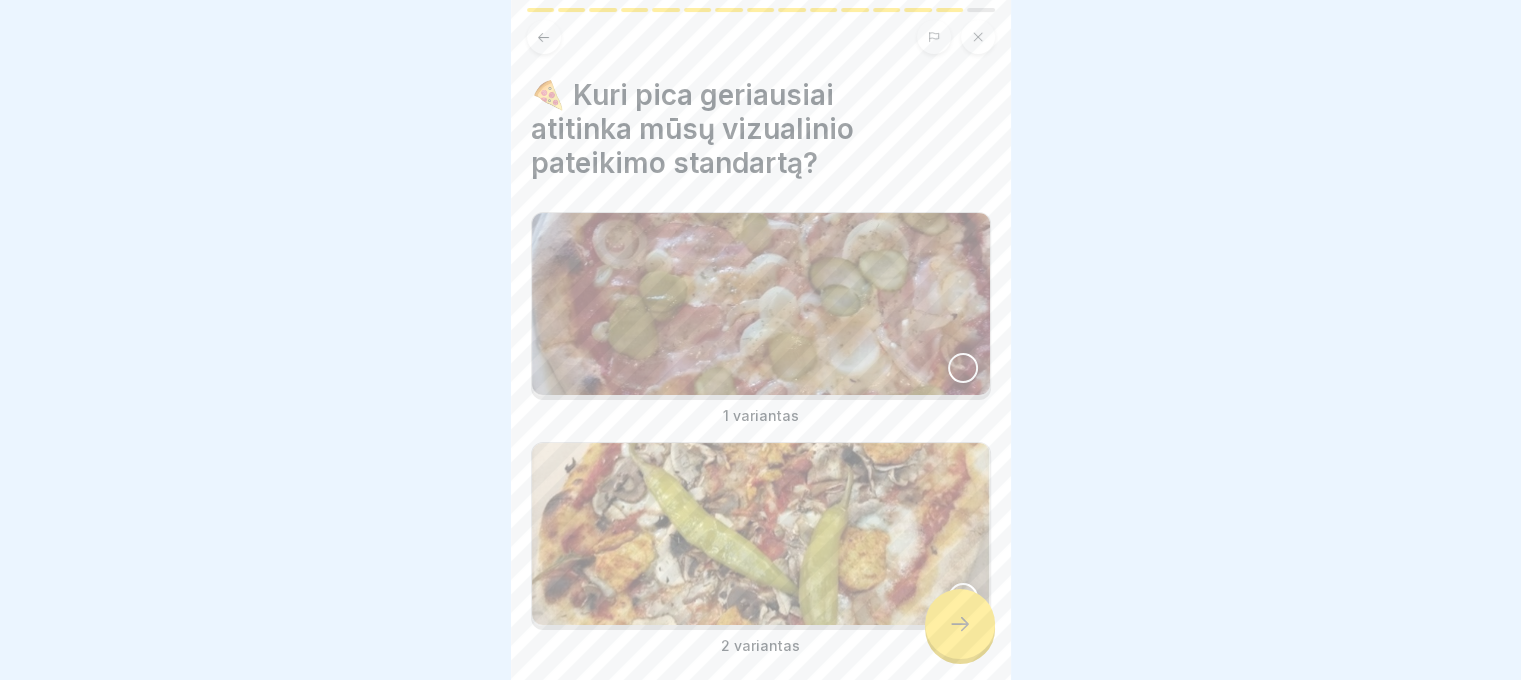 click at bounding box center (963, 368) 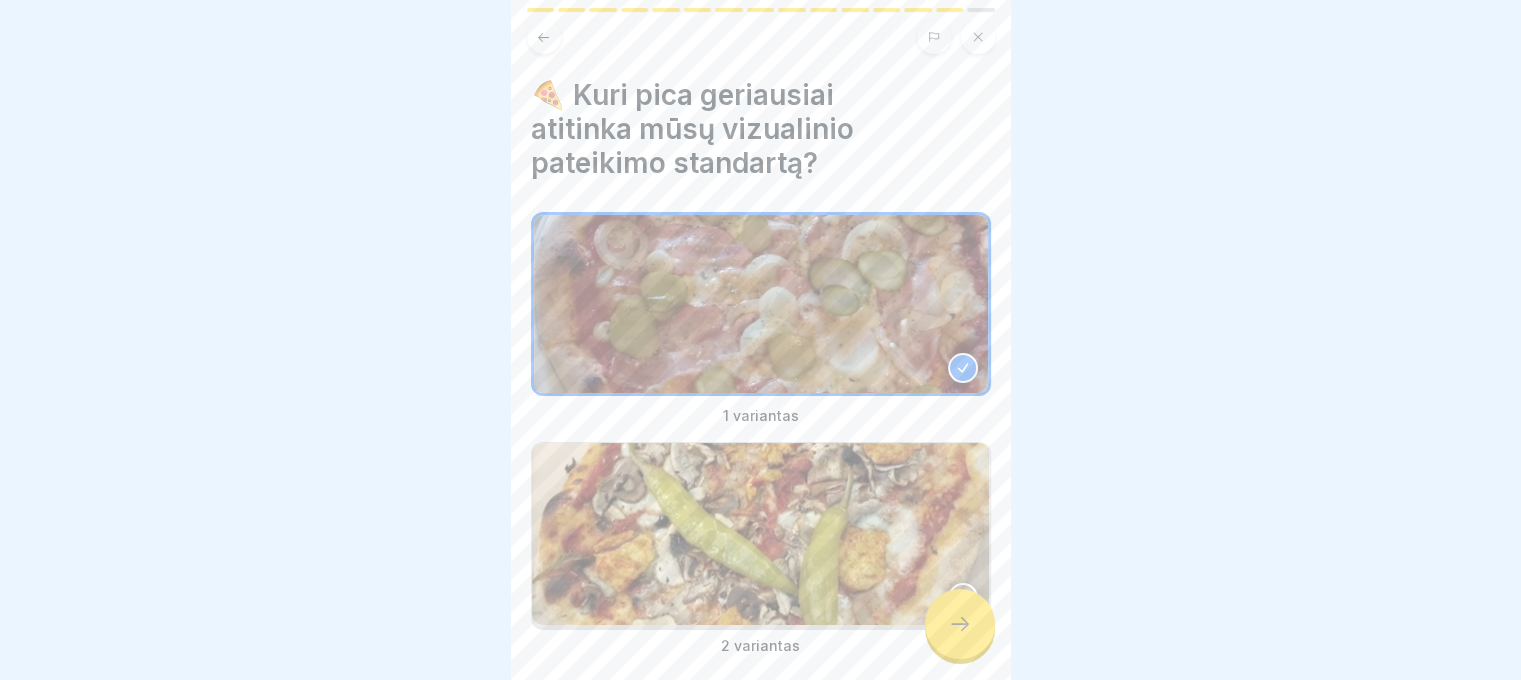 click 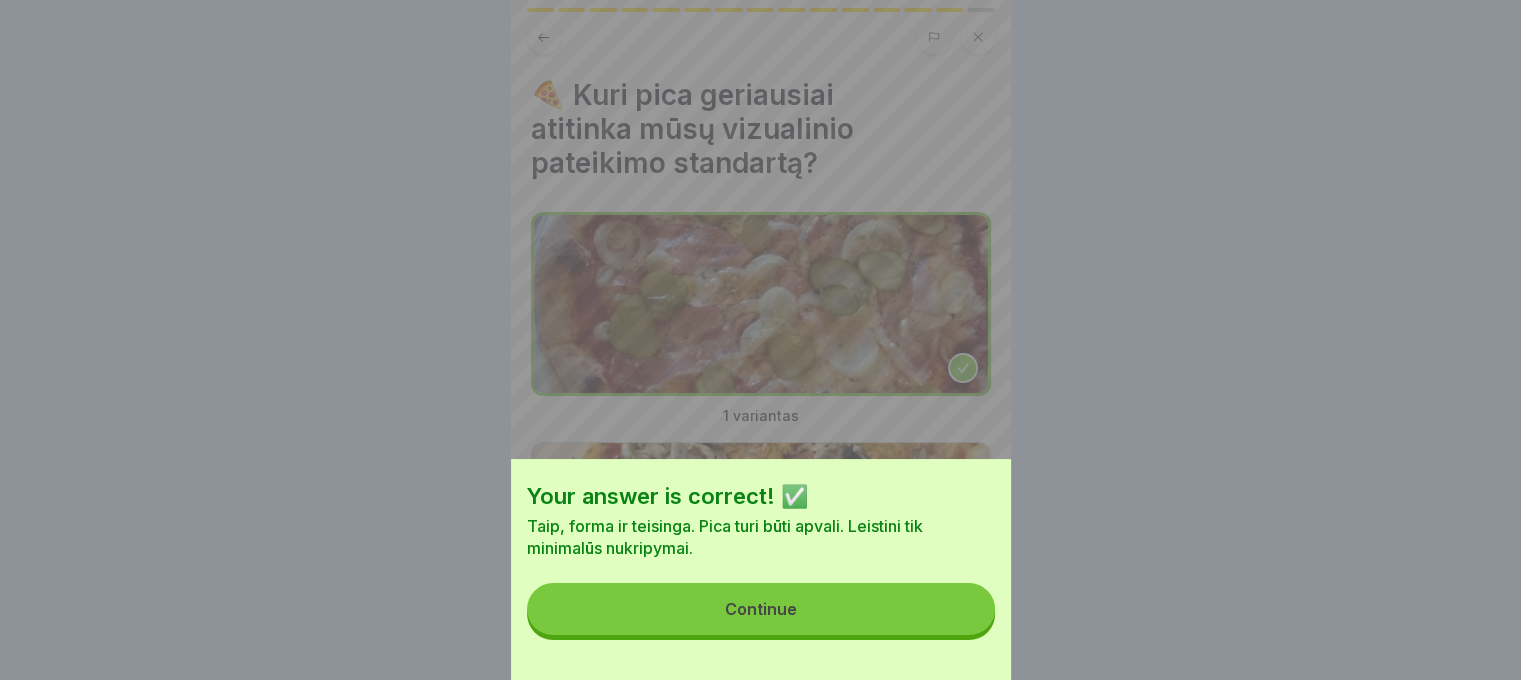click on "Continue" at bounding box center [761, 609] 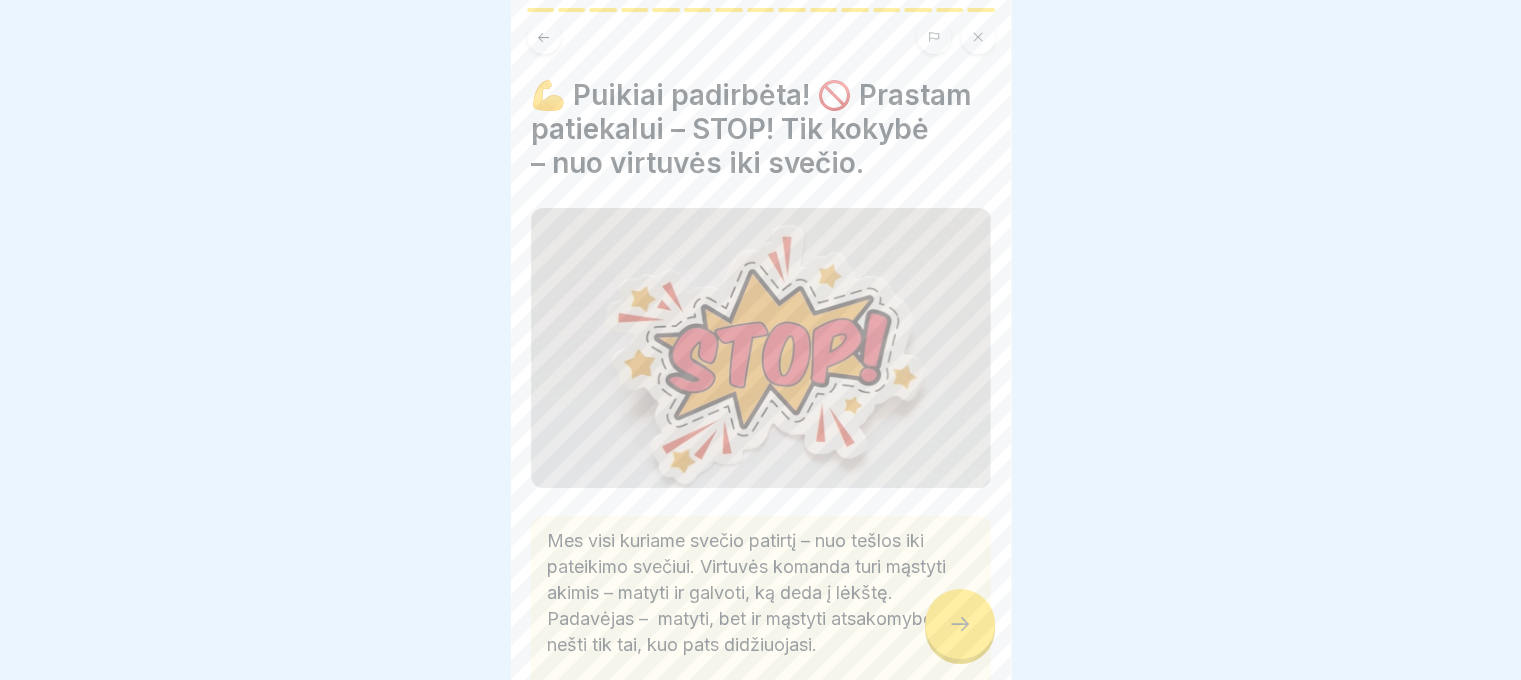 click 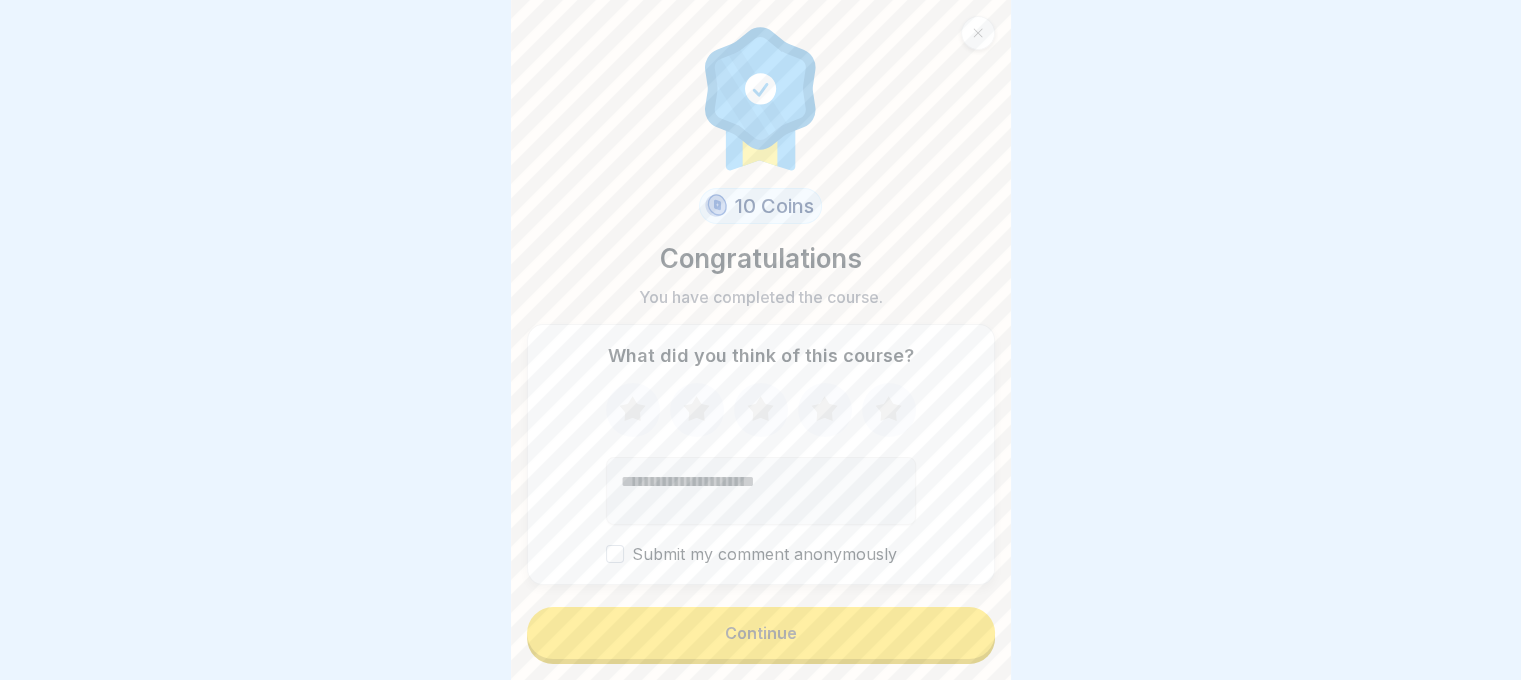 click on "Continue" at bounding box center (761, 633) 